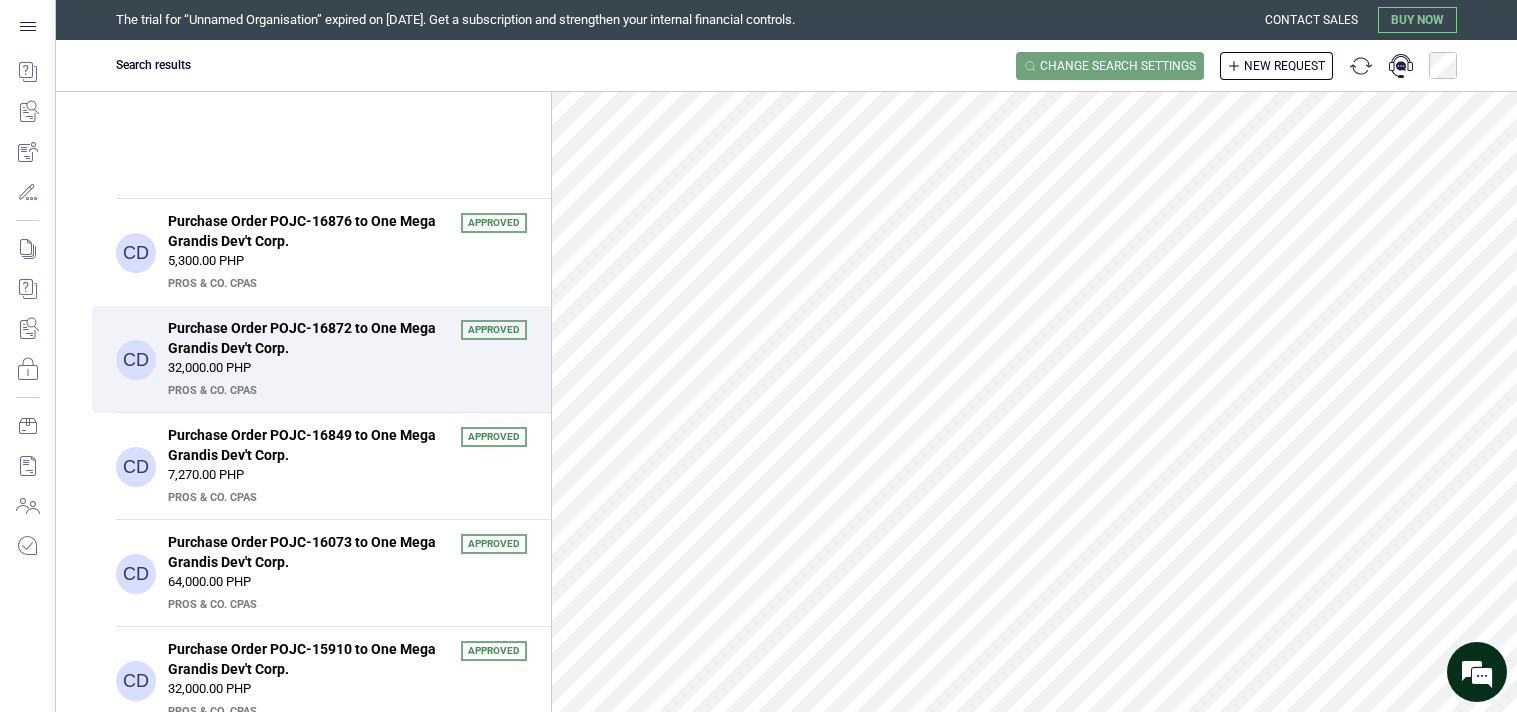 scroll, scrollTop: 0, scrollLeft: 0, axis: both 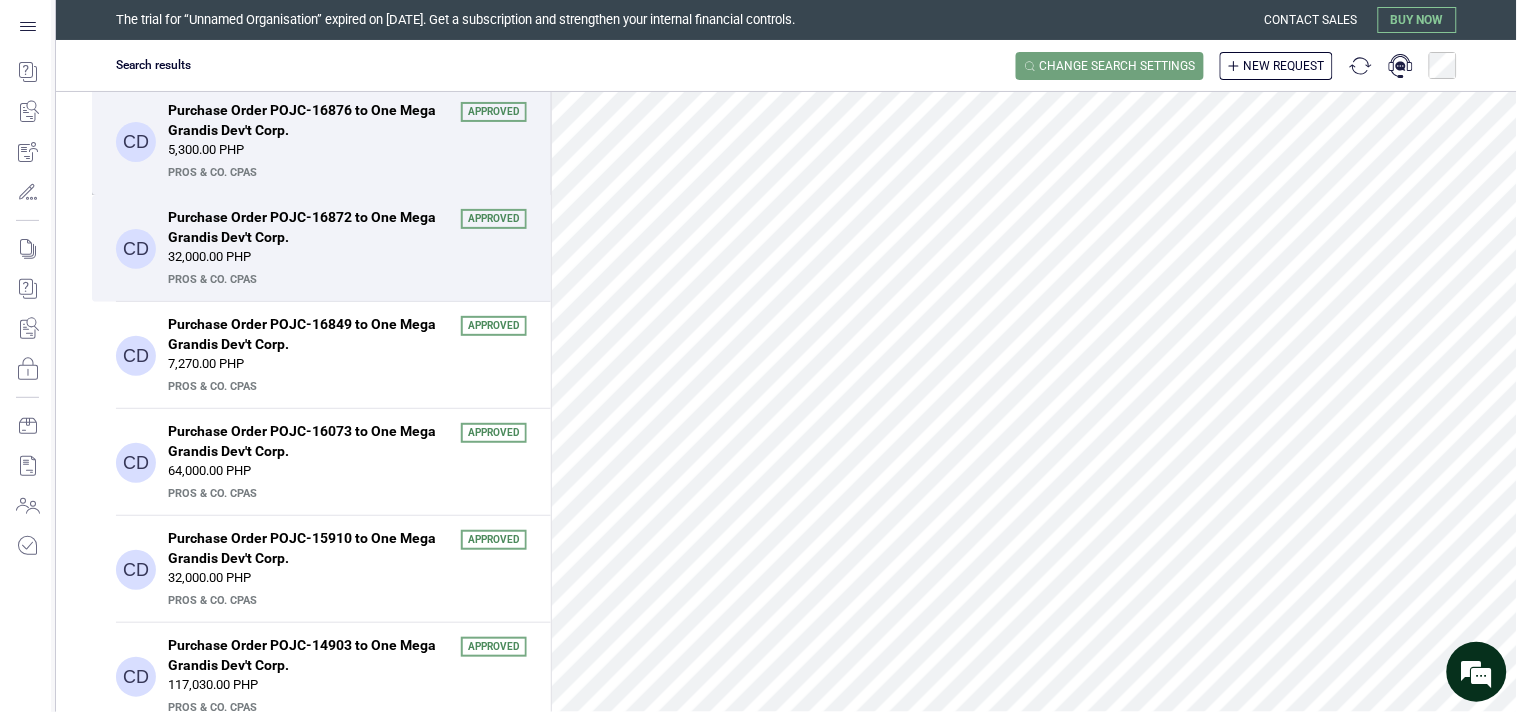 click on "5,300.00 PHP" at bounding box center (347, 150) 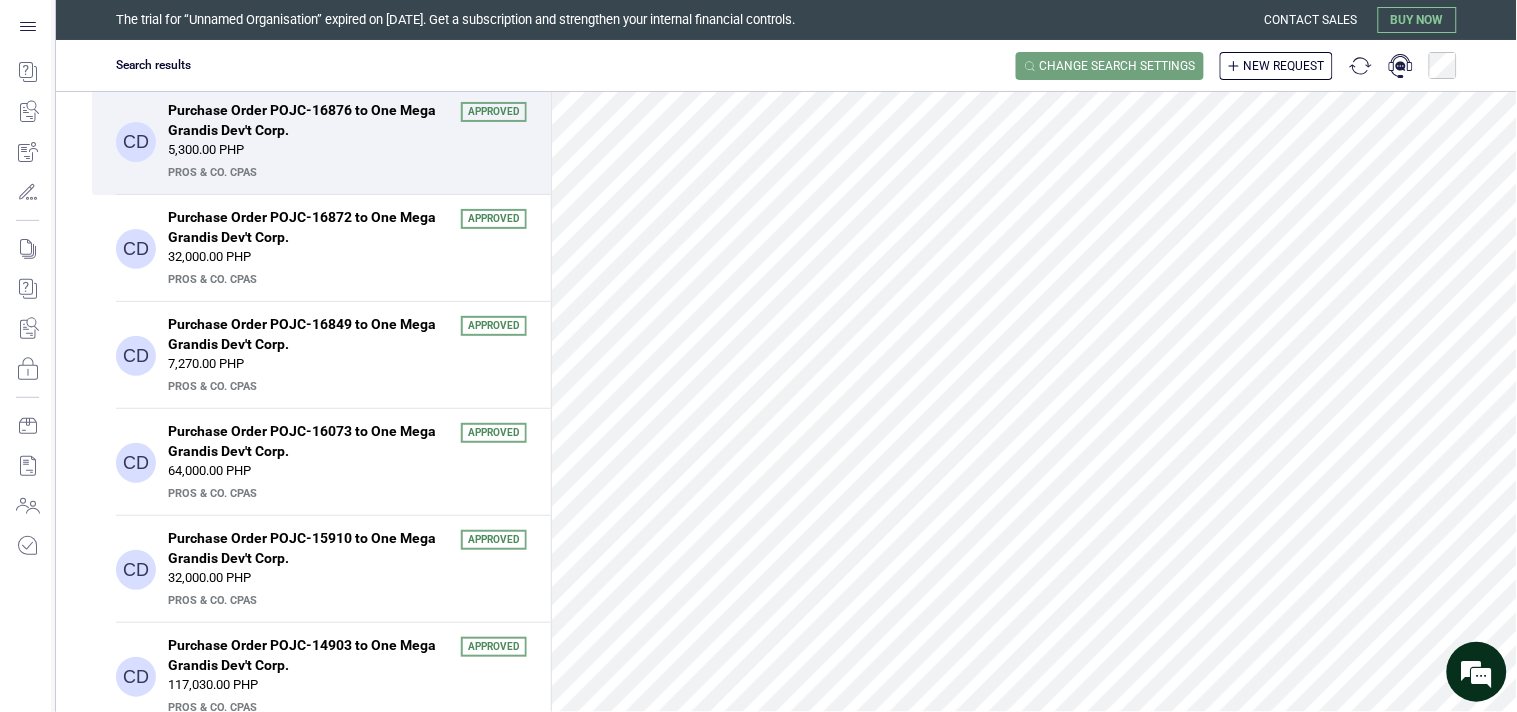scroll, scrollTop: 0, scrollLeft: 0, axis: both 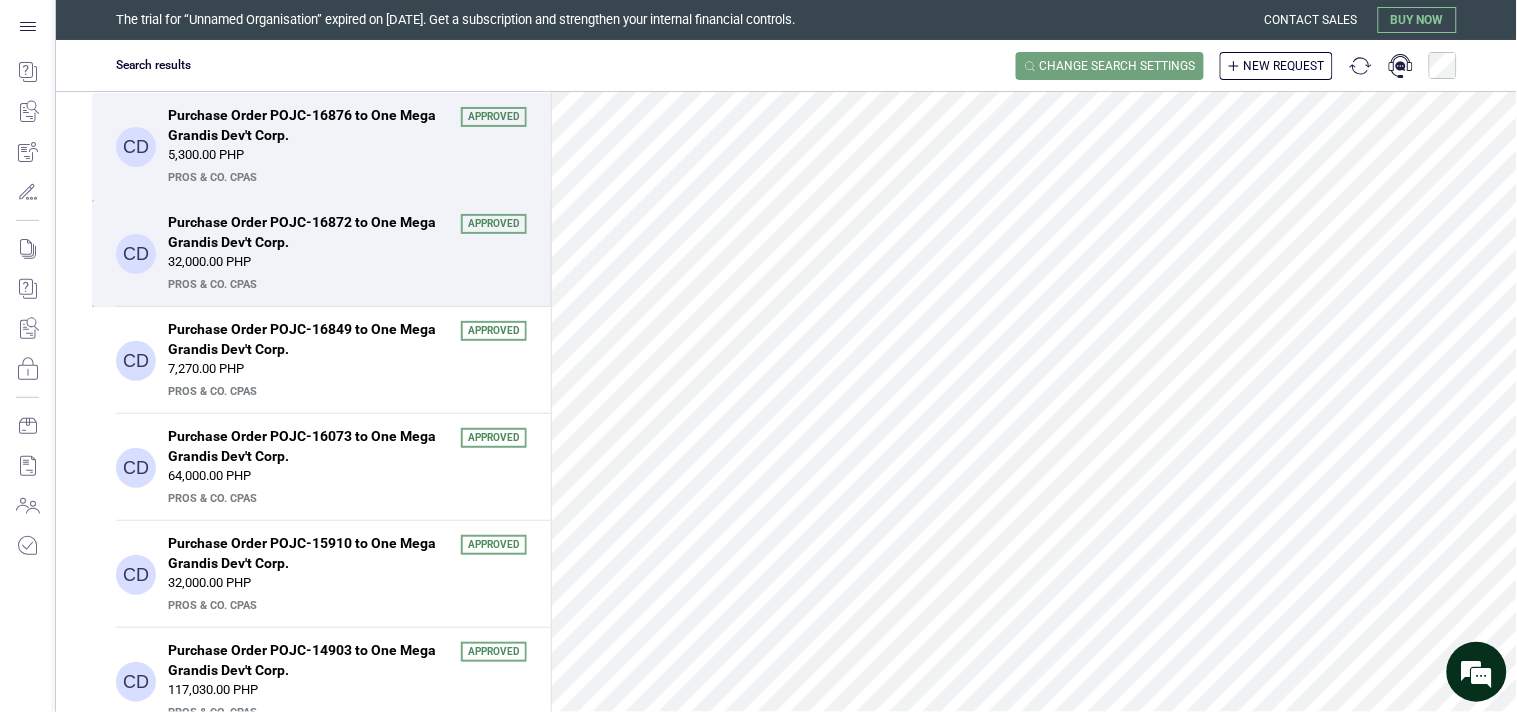 click on "32,000.00 PHP" at bounding box center [347, 262] 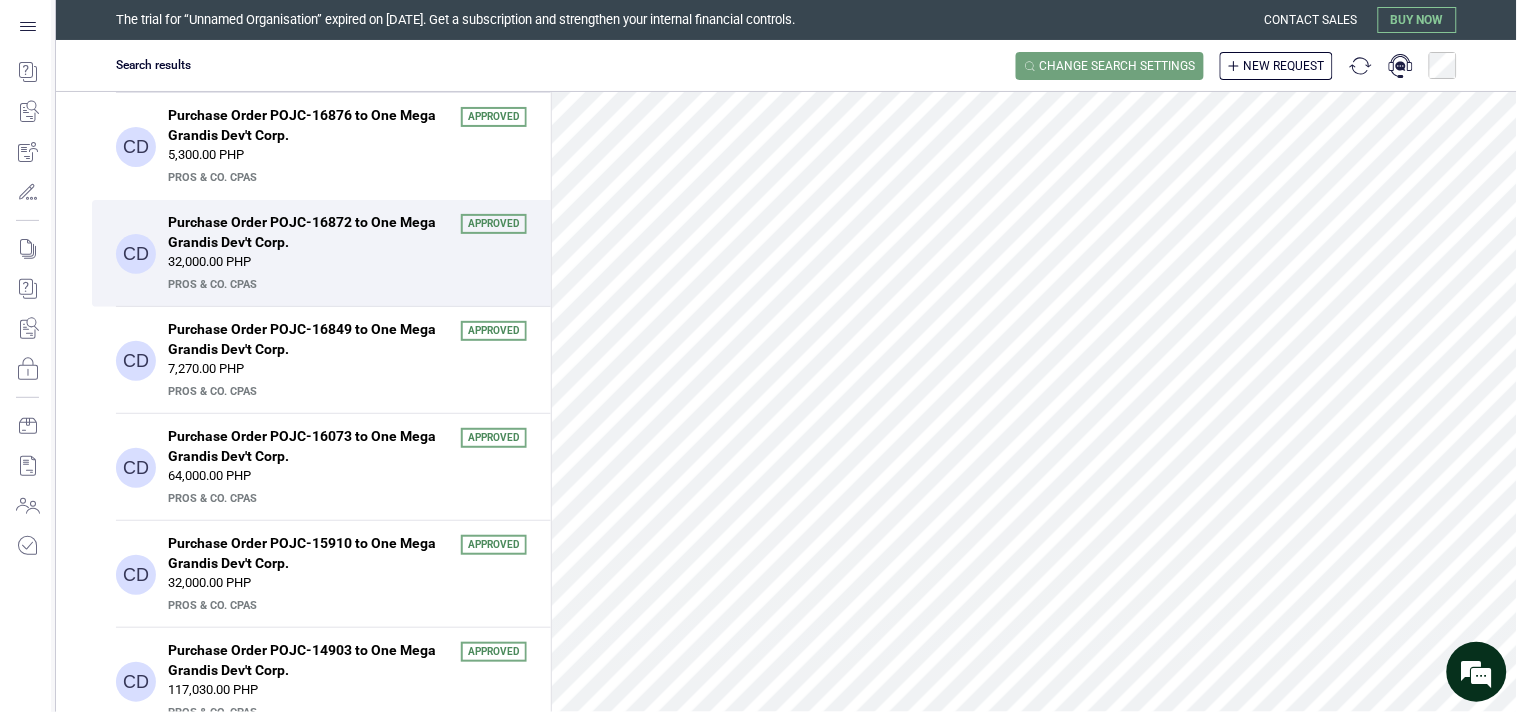 scroll, scrollTop: 0, scrollLeft: 0, axis: both 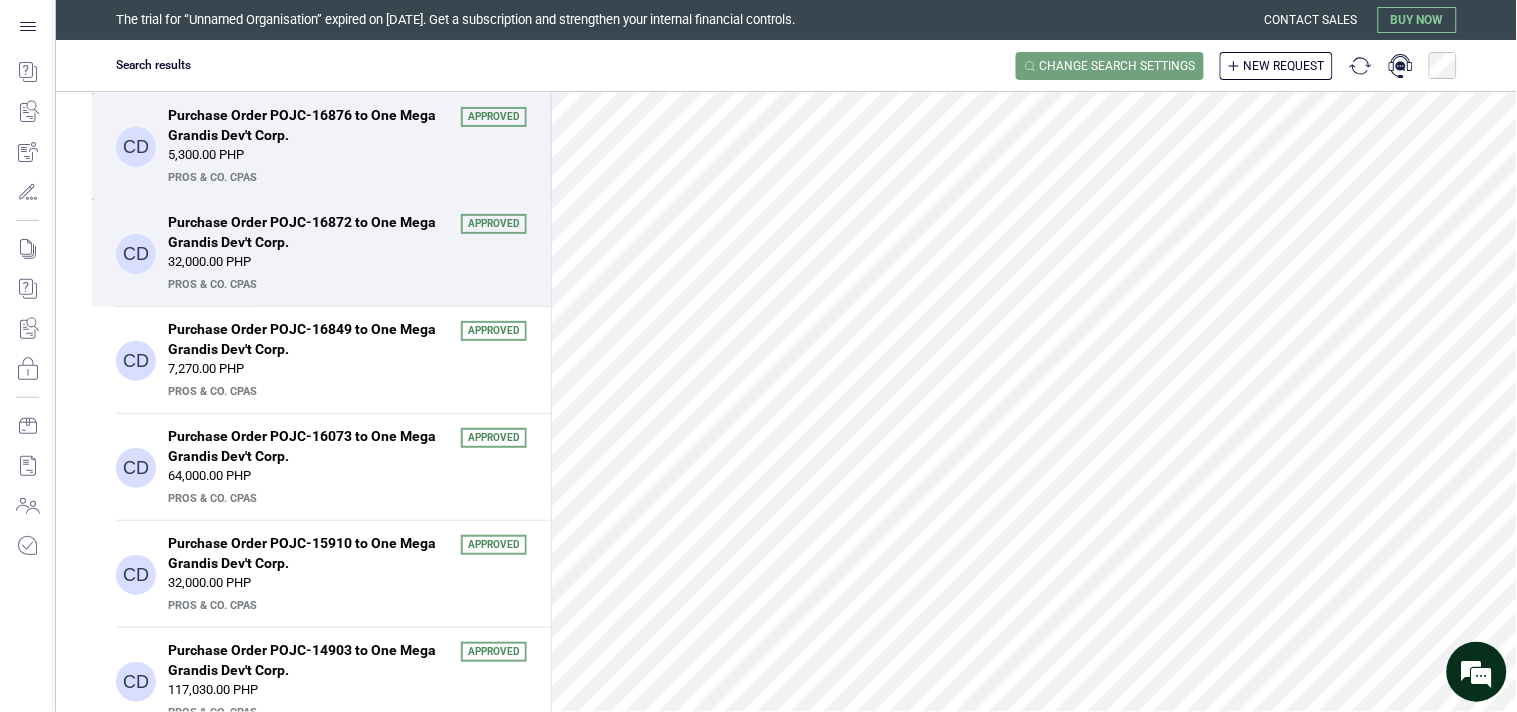 click on "5,300.00 PHP" at bounding box center (347, 155) 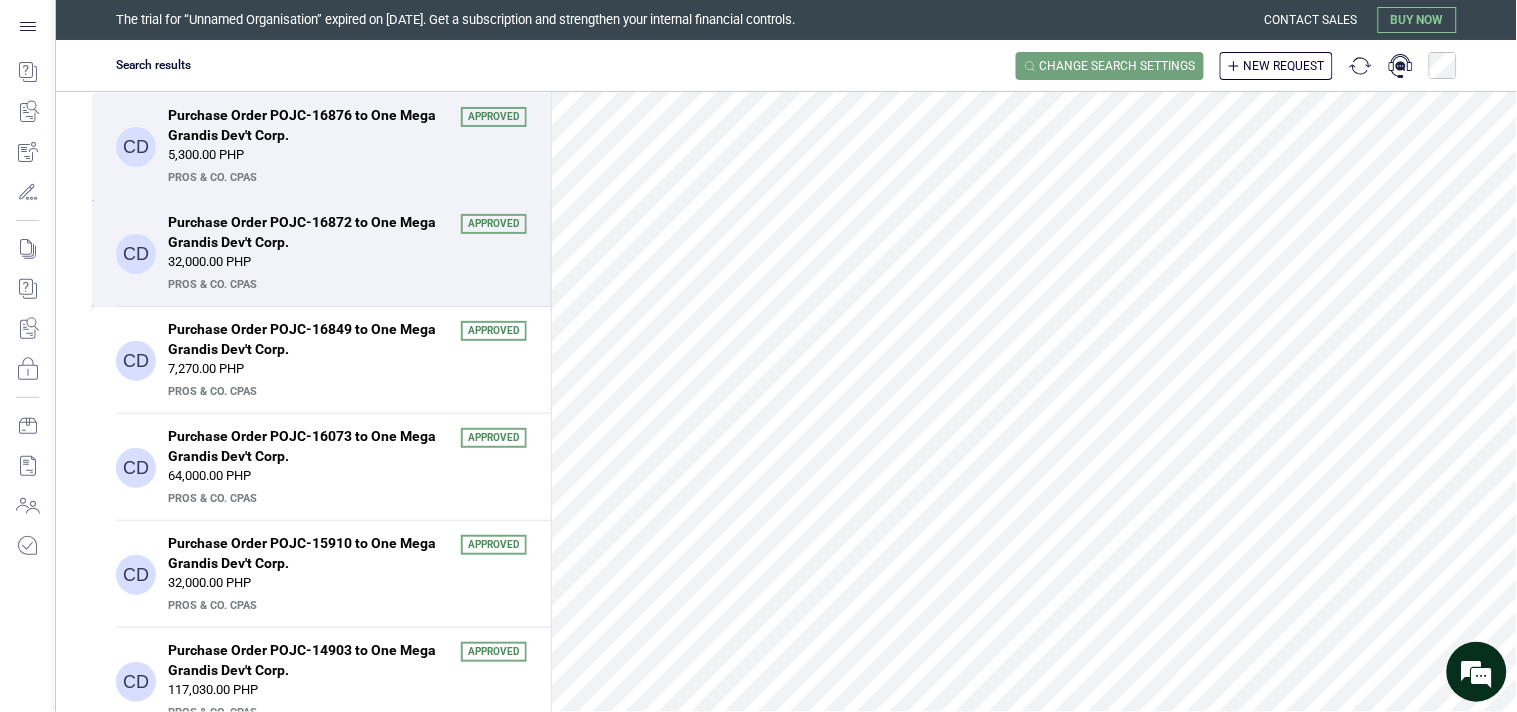 click on "32,000.00 PHP" at bounding box center (347, 262) 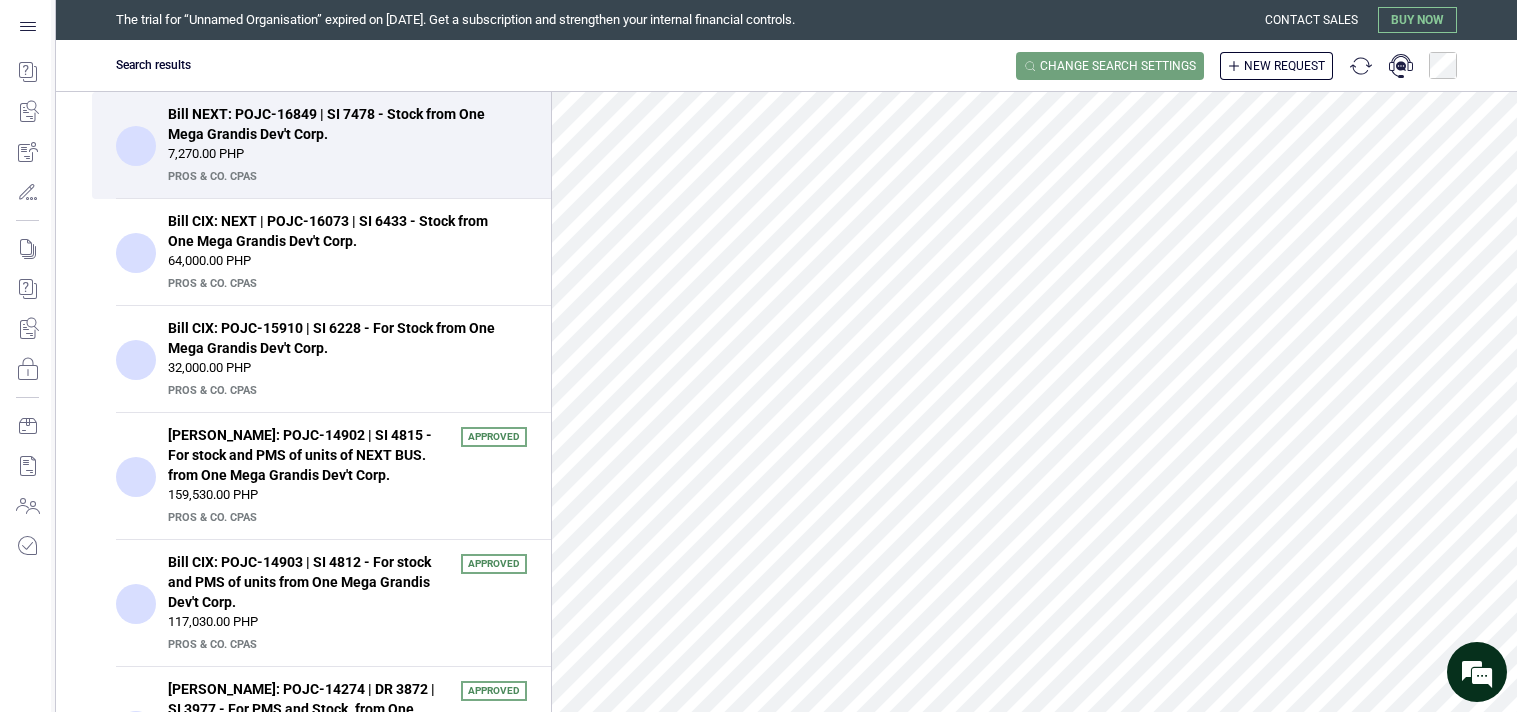 scroll, scrollTop: 0, scrollLeft: 0, axis: both 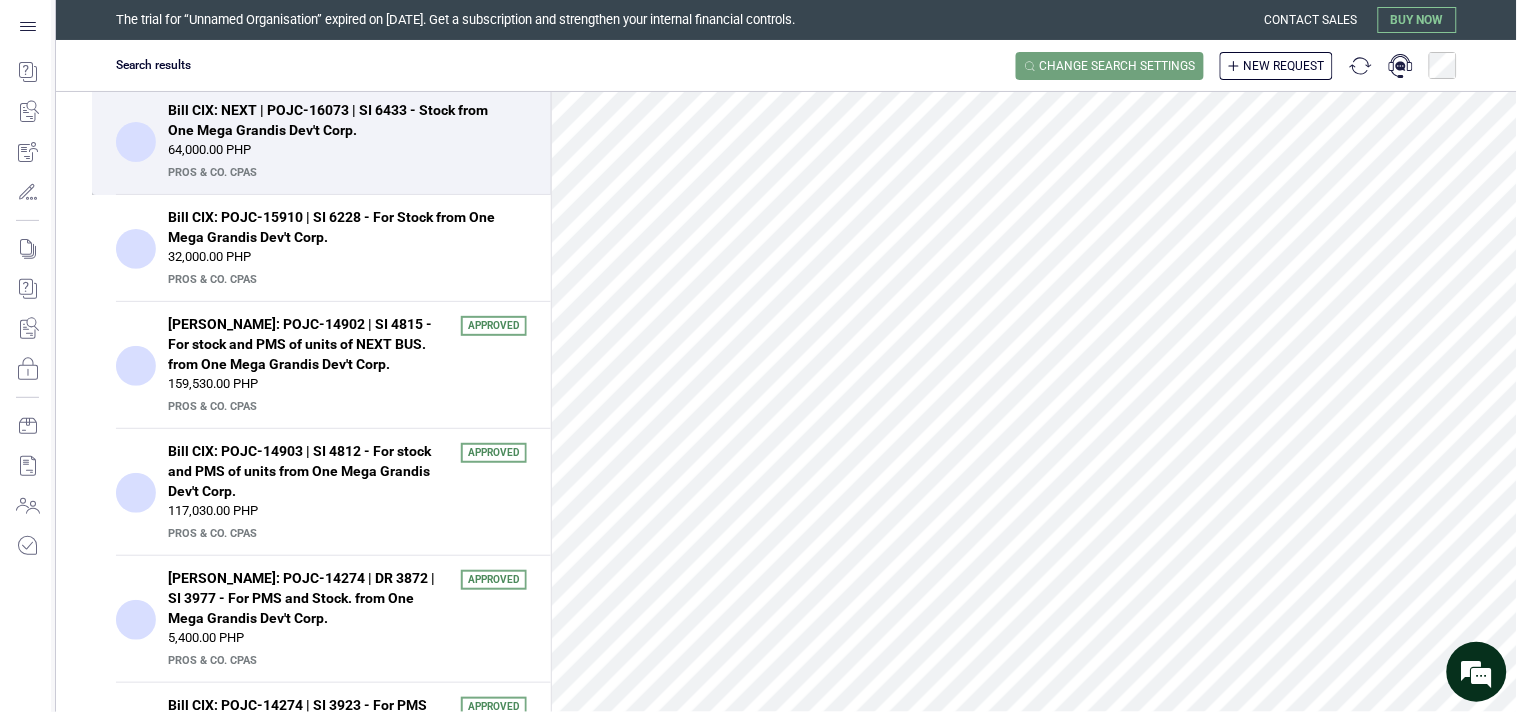 click on "PrOS & CO. CPAs" at bounding box center (345, 173) 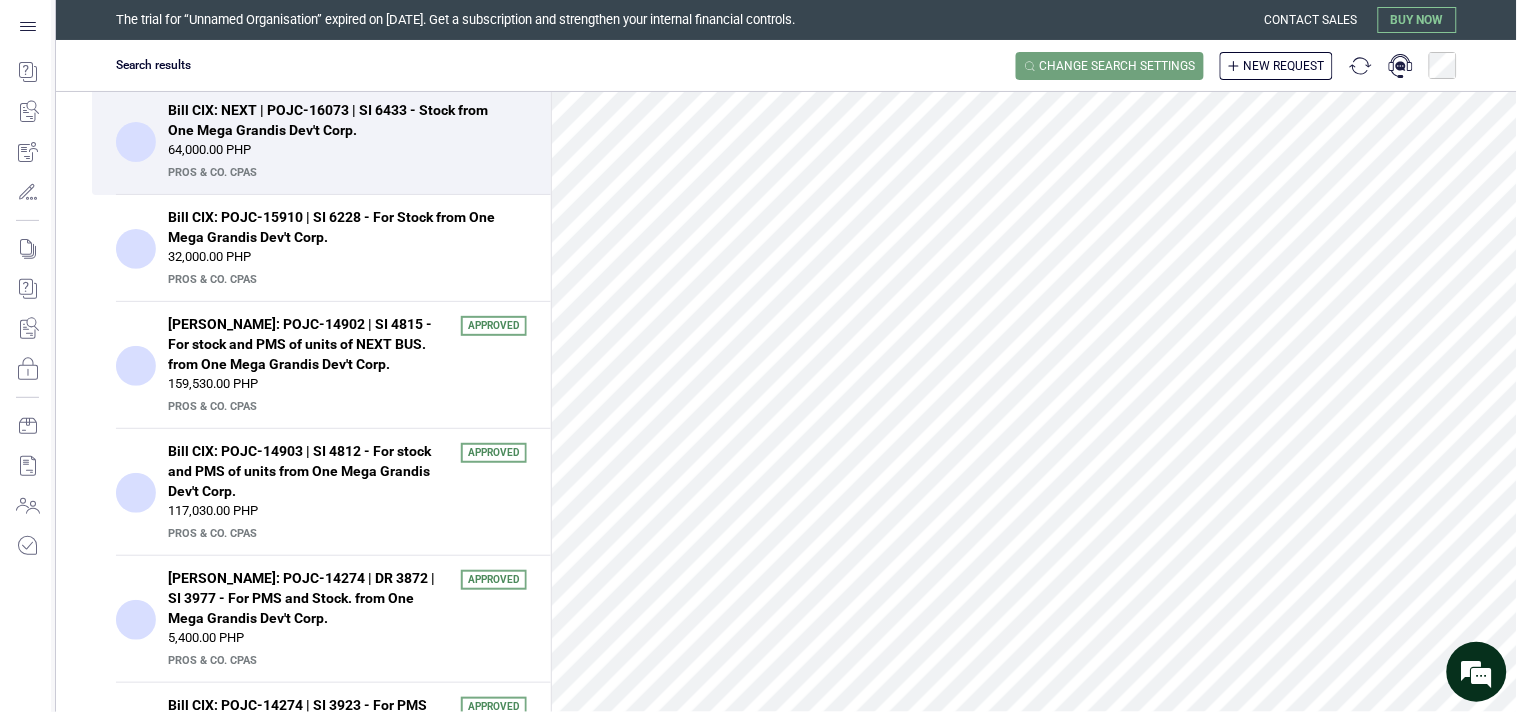 scroll, scrollTop: 106, scrollLeft: 0, axis: vertical 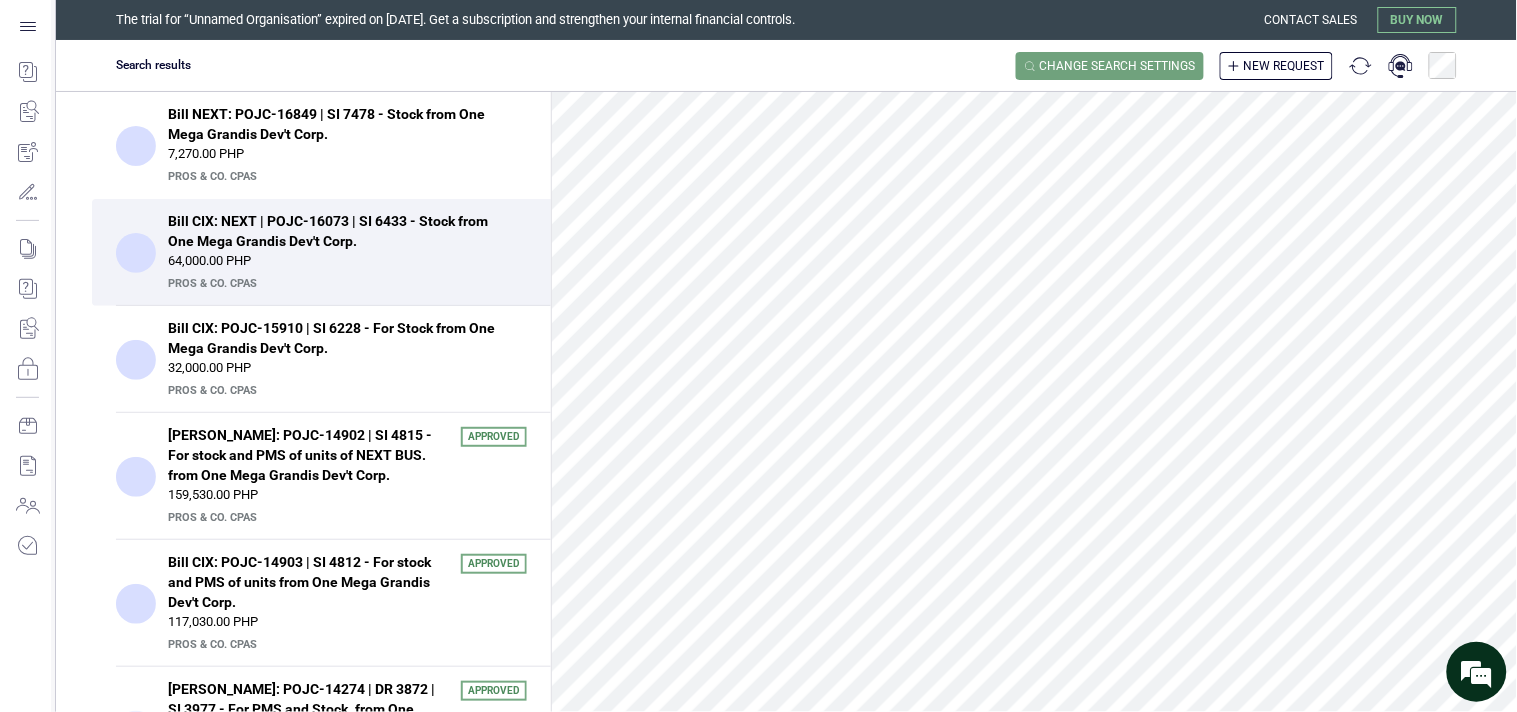 click on "Bill CIX: NEXT | POJC-16073 | SI 6433 - Stock from One Mega Grandis Dev't Corp." at bounding box center (341, 231) 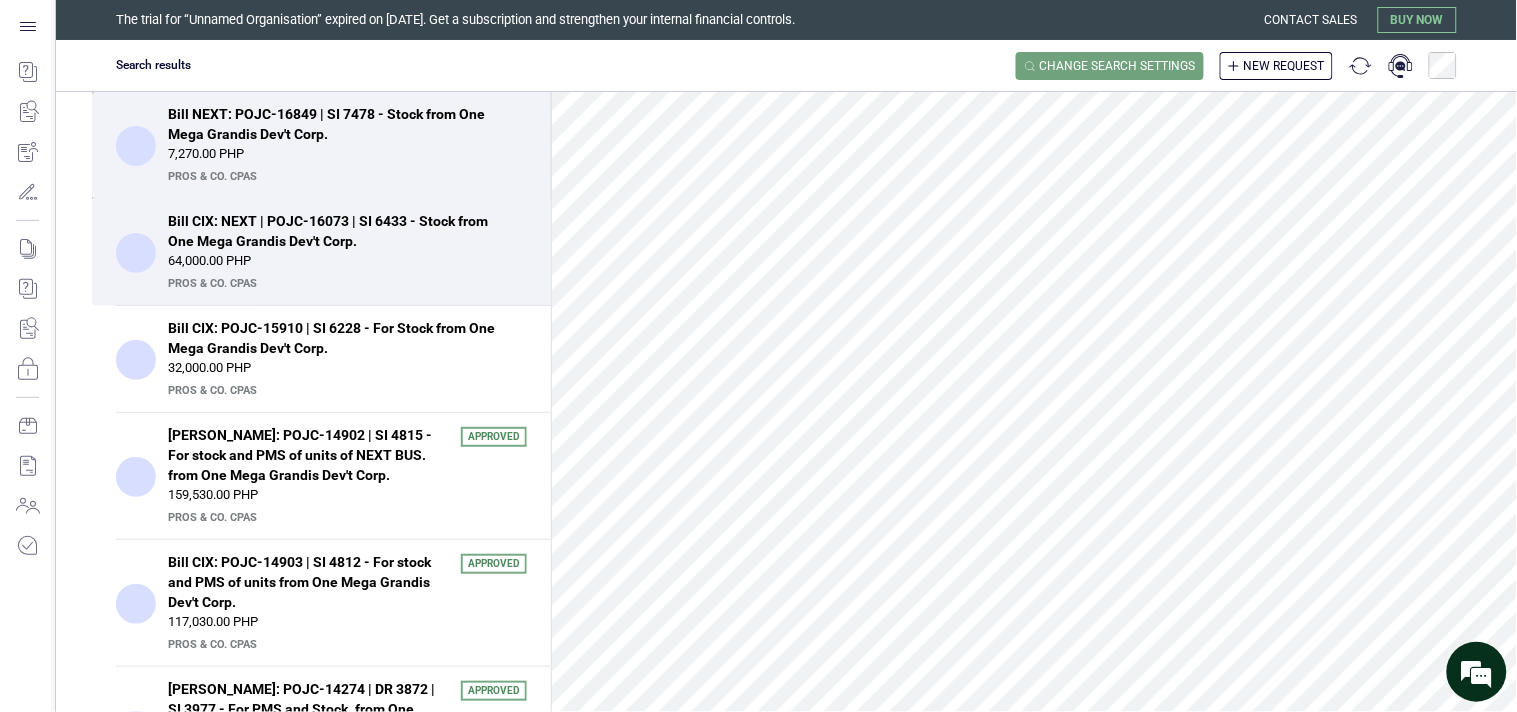 click on "7,270.00 PHP" at bounding box center (347, 154) 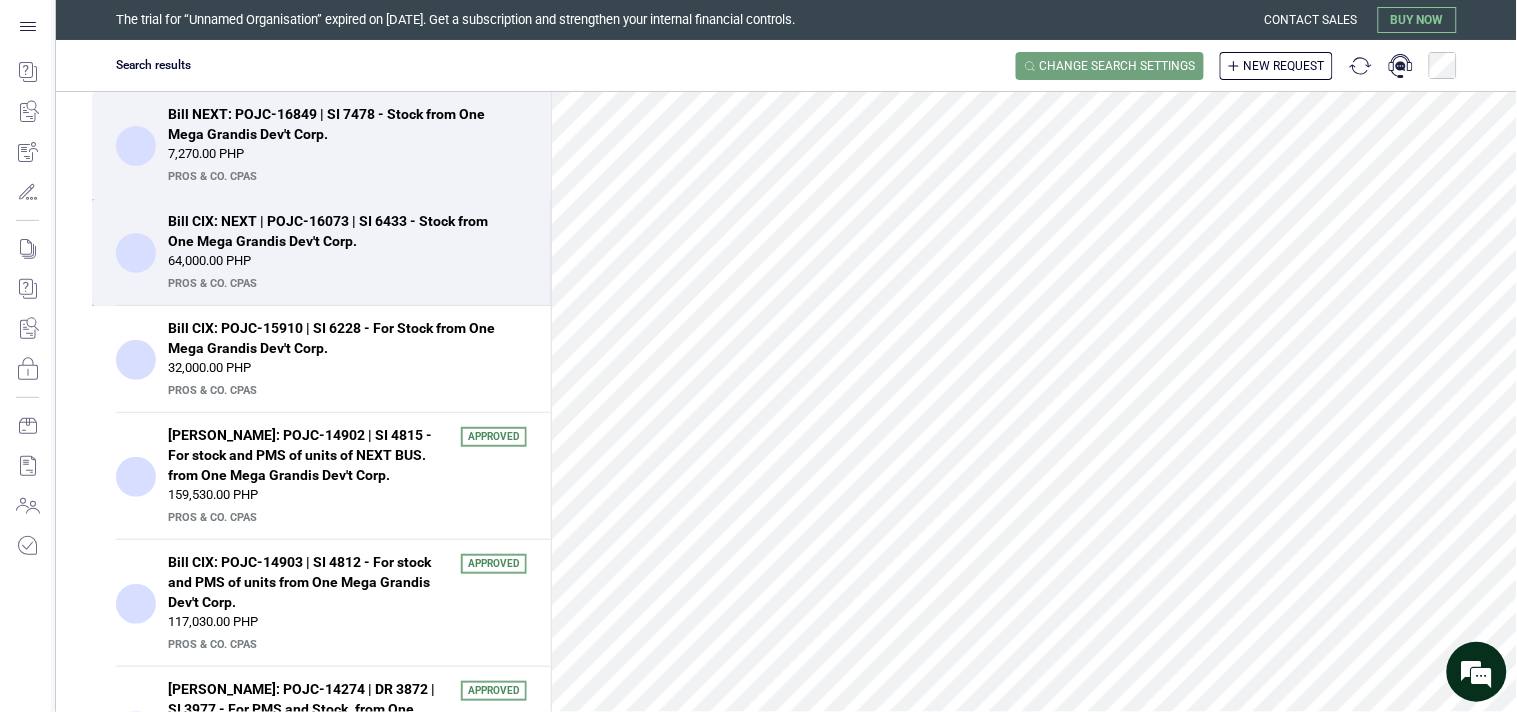 click on "64,000.00 PHP" at bounding box center [347, 261] 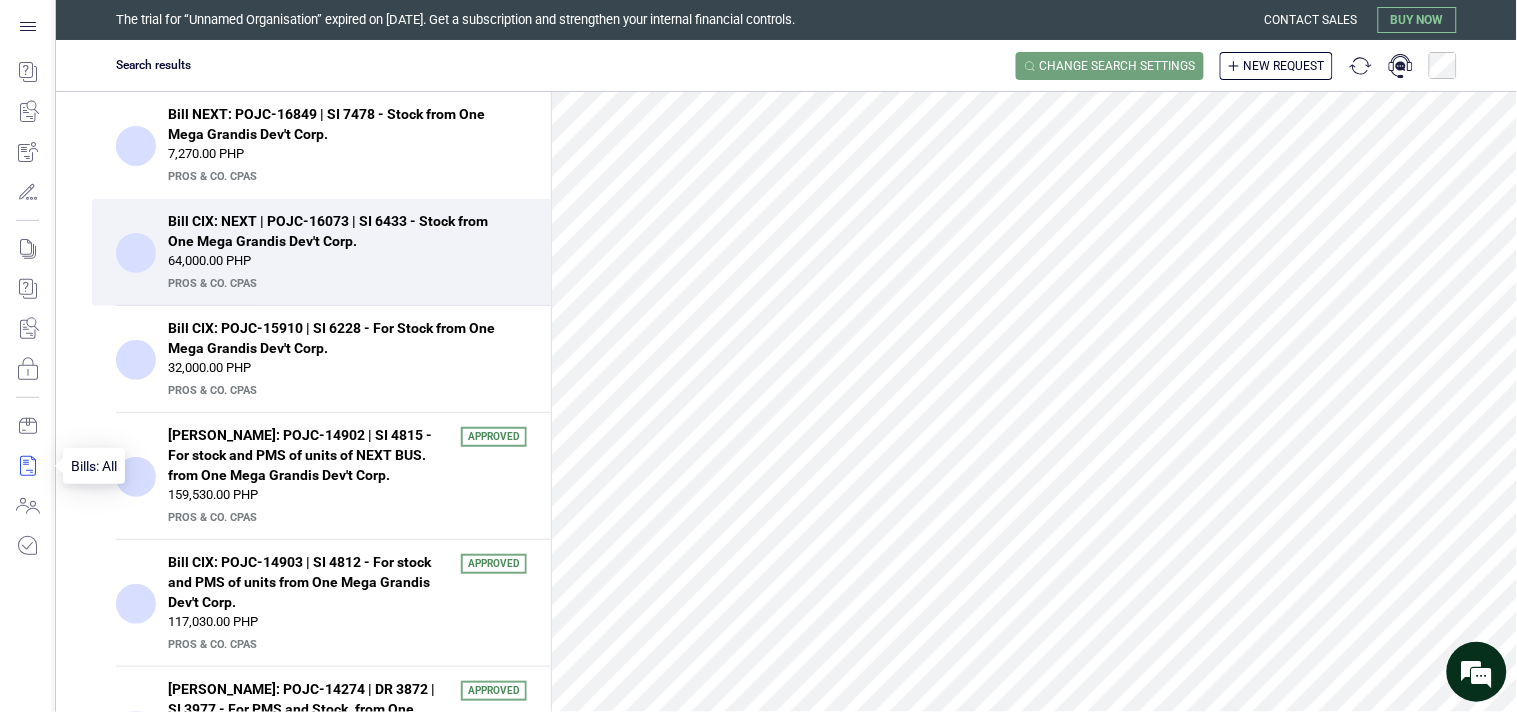 click at bounding box center (27, 466) 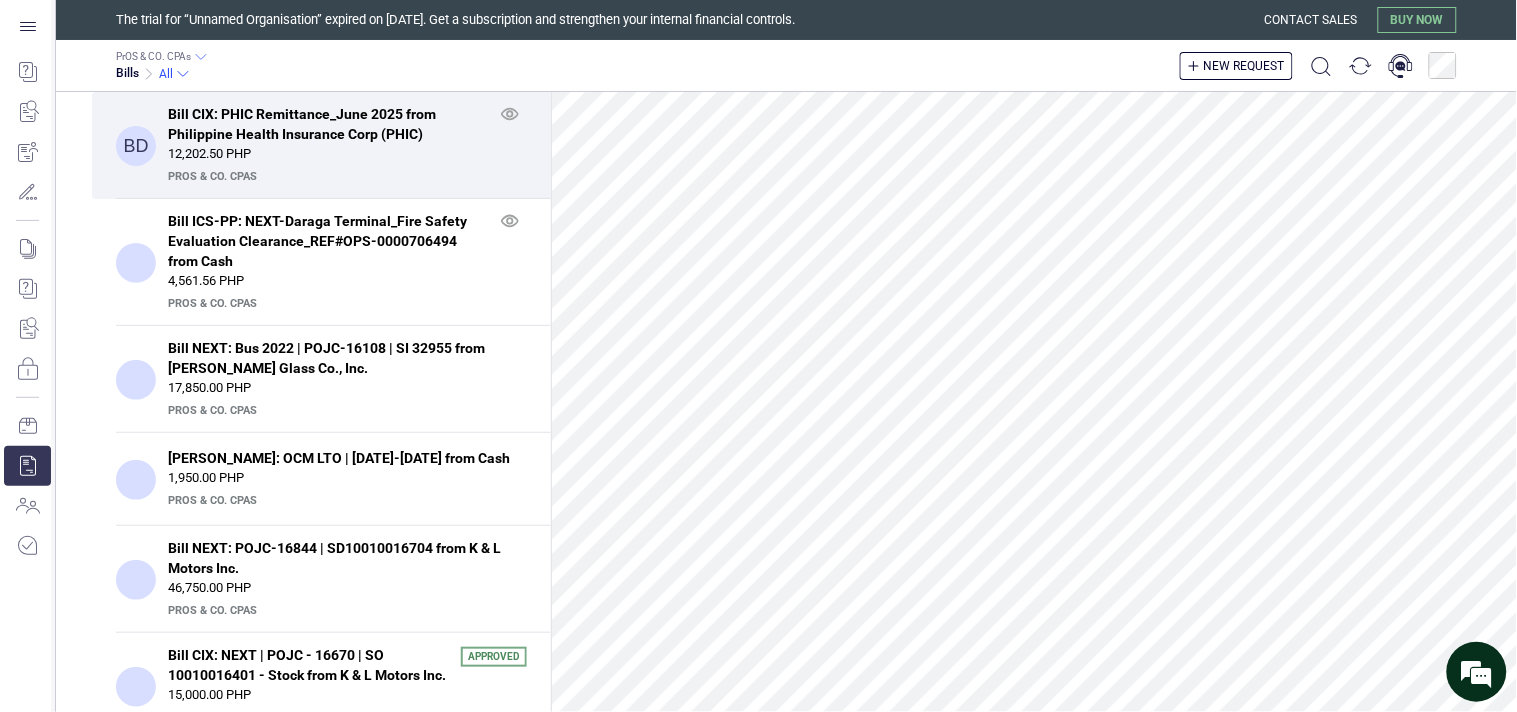 scroll, scrollTop: 555, scrollLeft: 0, axis: vertical 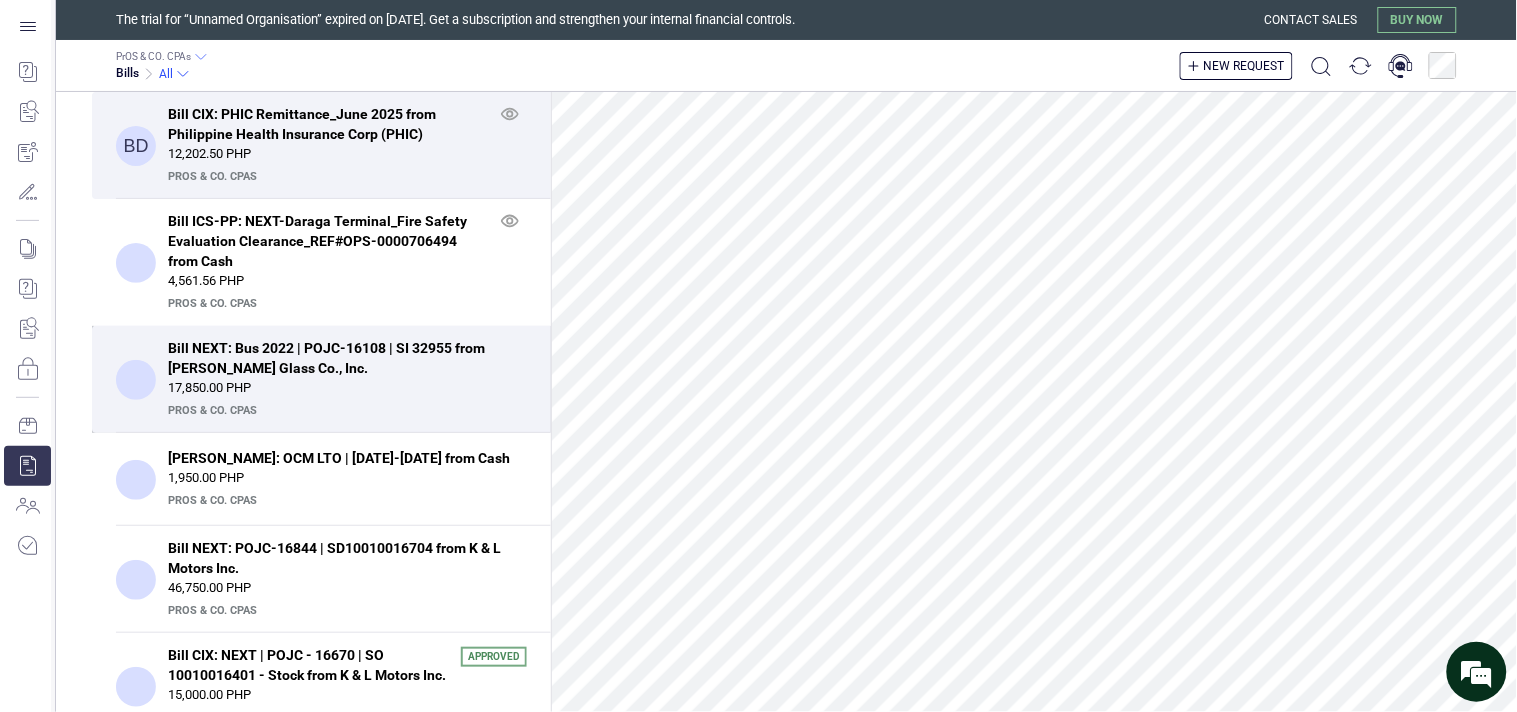 click on "Bill NEXT: Bus 2022 | POJC-16108 | SI 32955  from Aguila Glass Co., Inc." at bounding box center (341, 358) 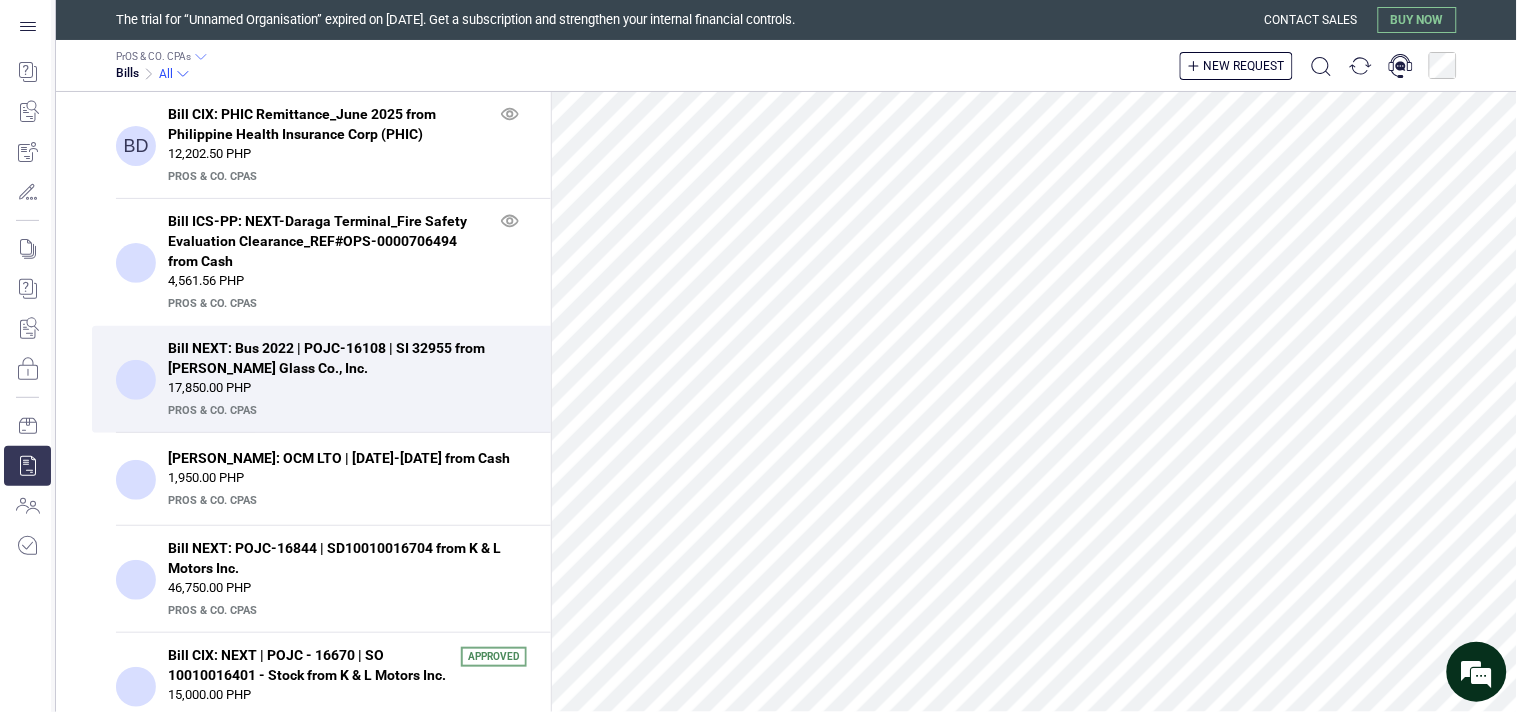 scroll, scrollTop: 1125, scrollLeft: 0, axis: vertical 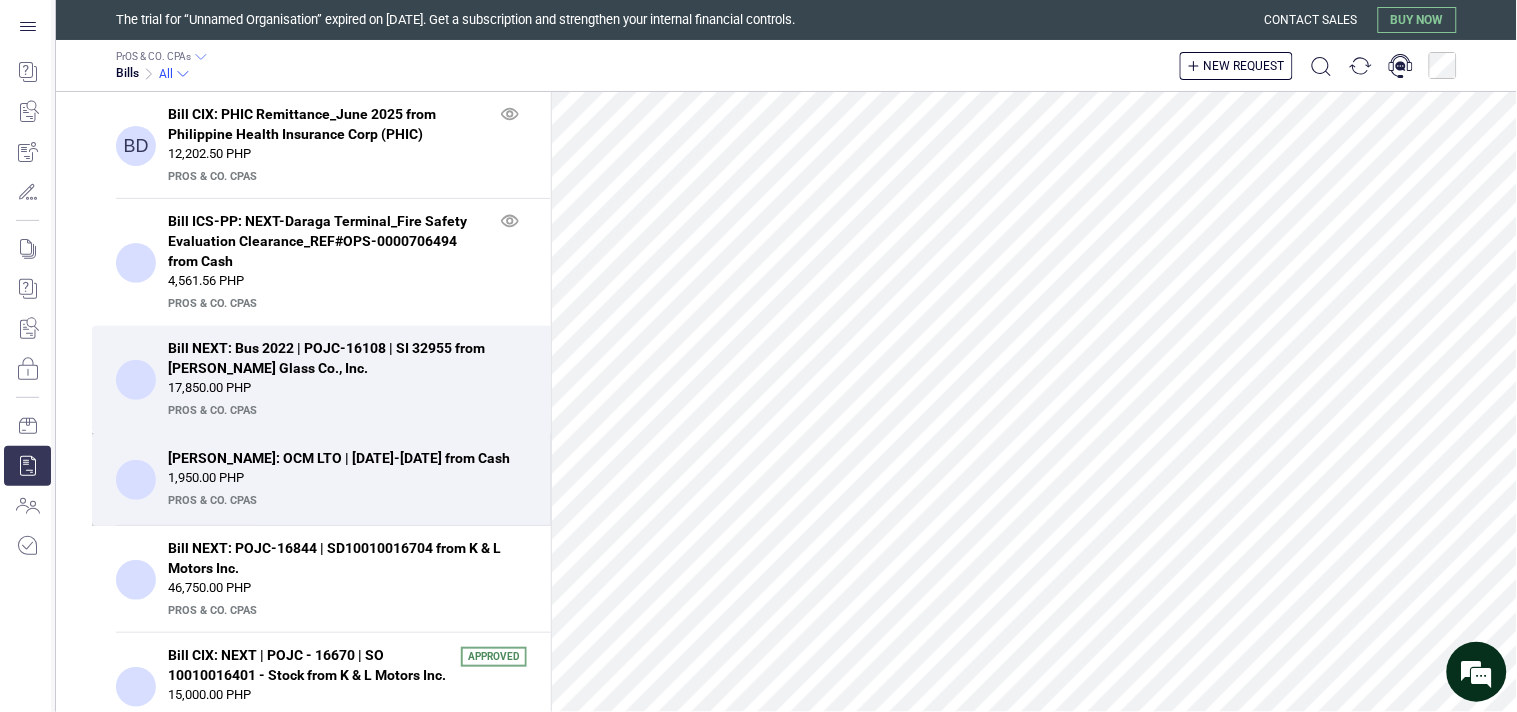 click on "1,950.00 PHP" at bounding box center [347, 478] 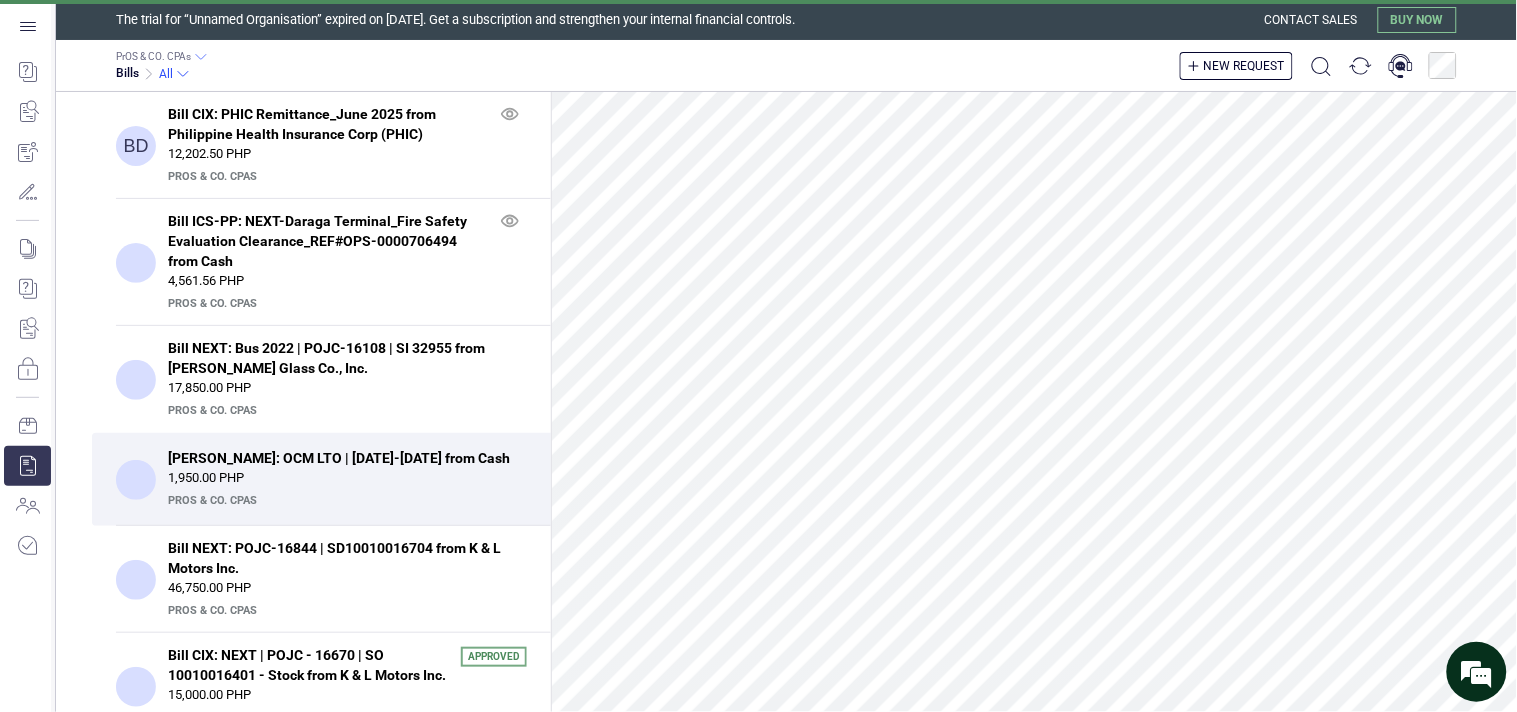 scroll, scrollTop: 1191, scrollLeft: 0, axis: vertical 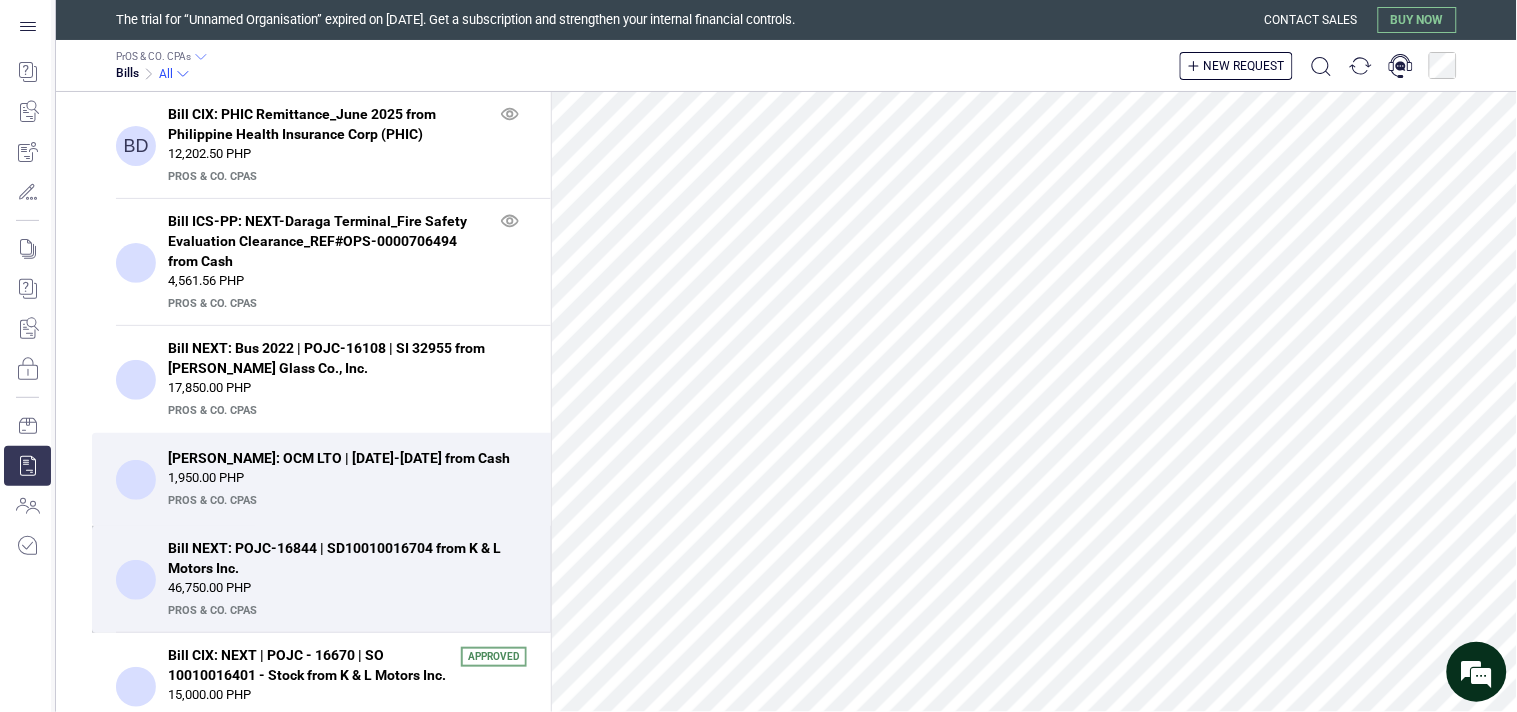 click on "Bill NEXT: POJC-16844 | SD10010016704 from K & L Motors Inc." at bounding box center (341, 558) 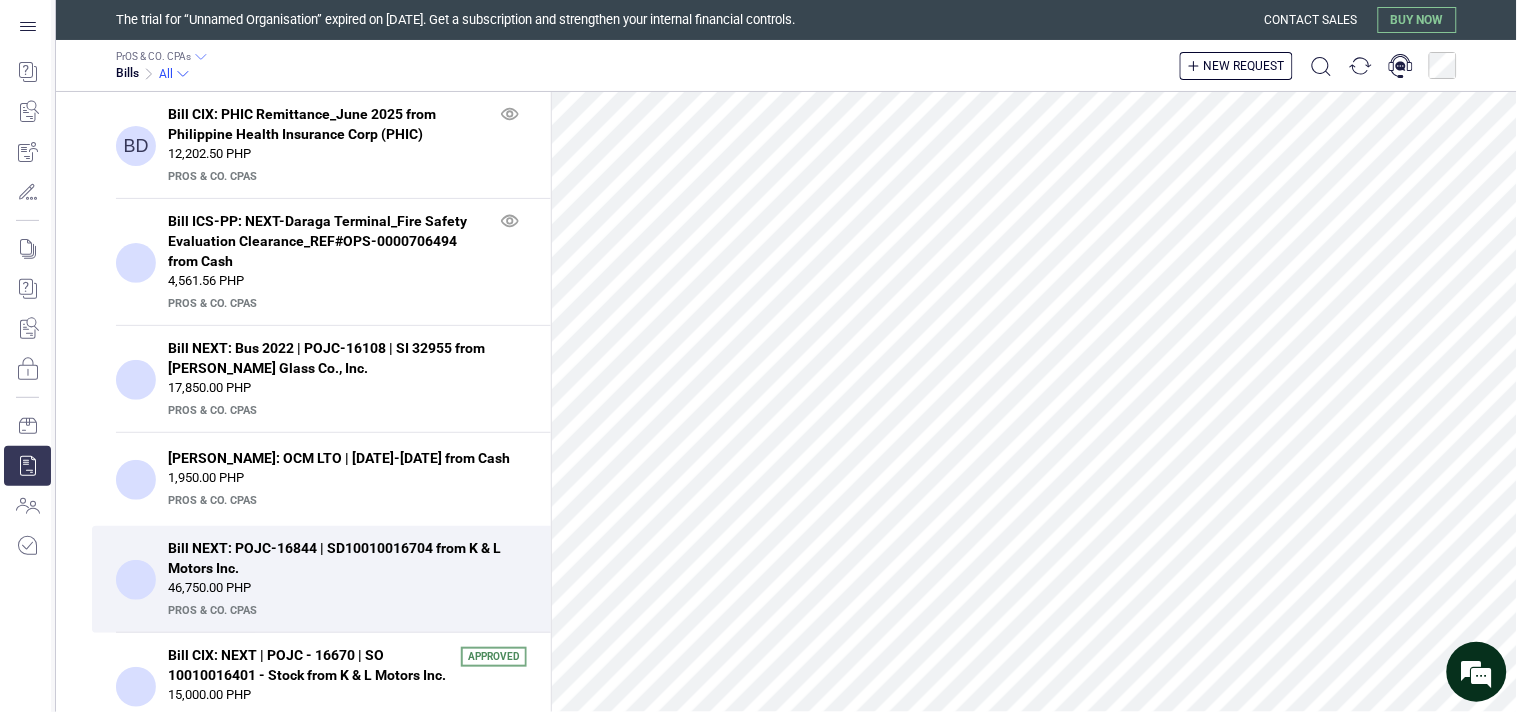 scroll, scrollTop: 1052, scrollLeft: 0, axis: vertical 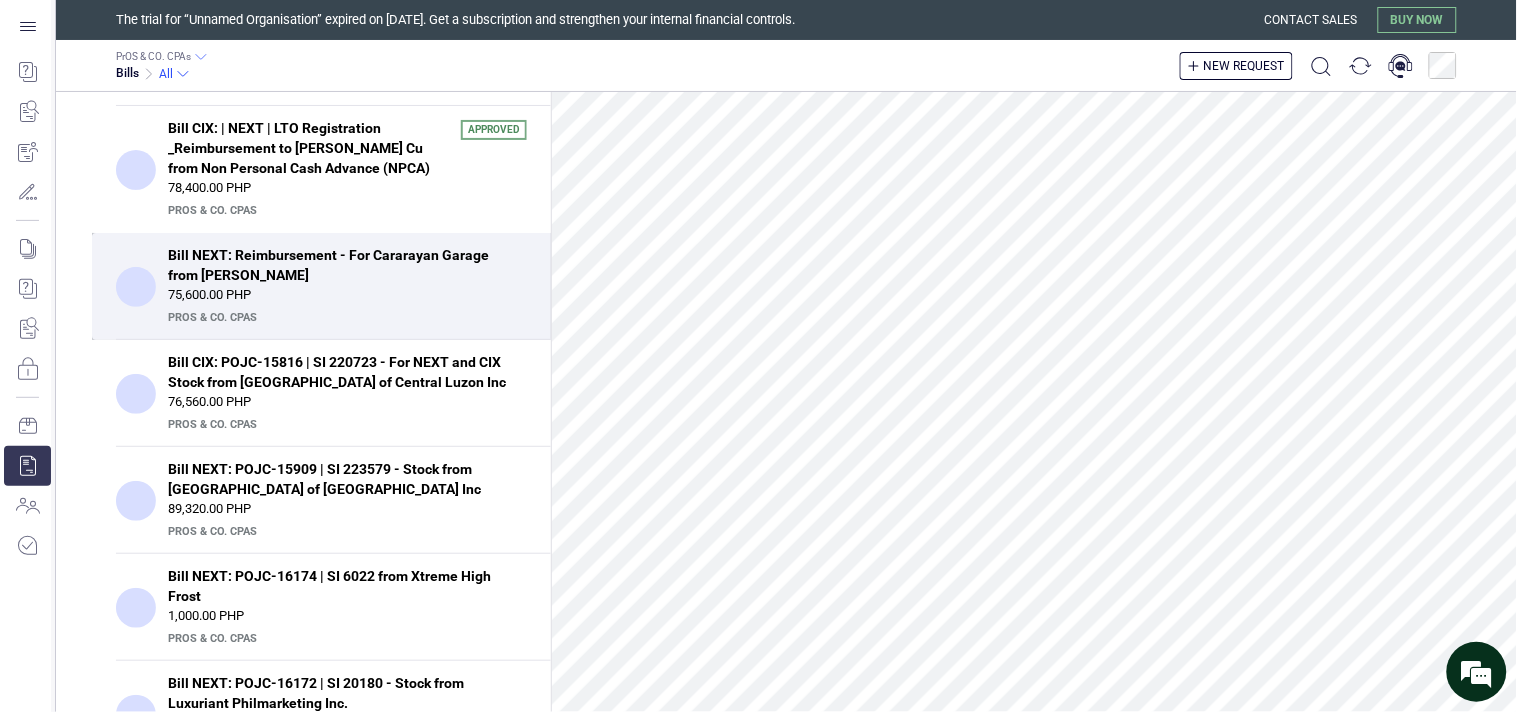 click on "PrOS & CO. CPAs" at bounding box center (345, 318) 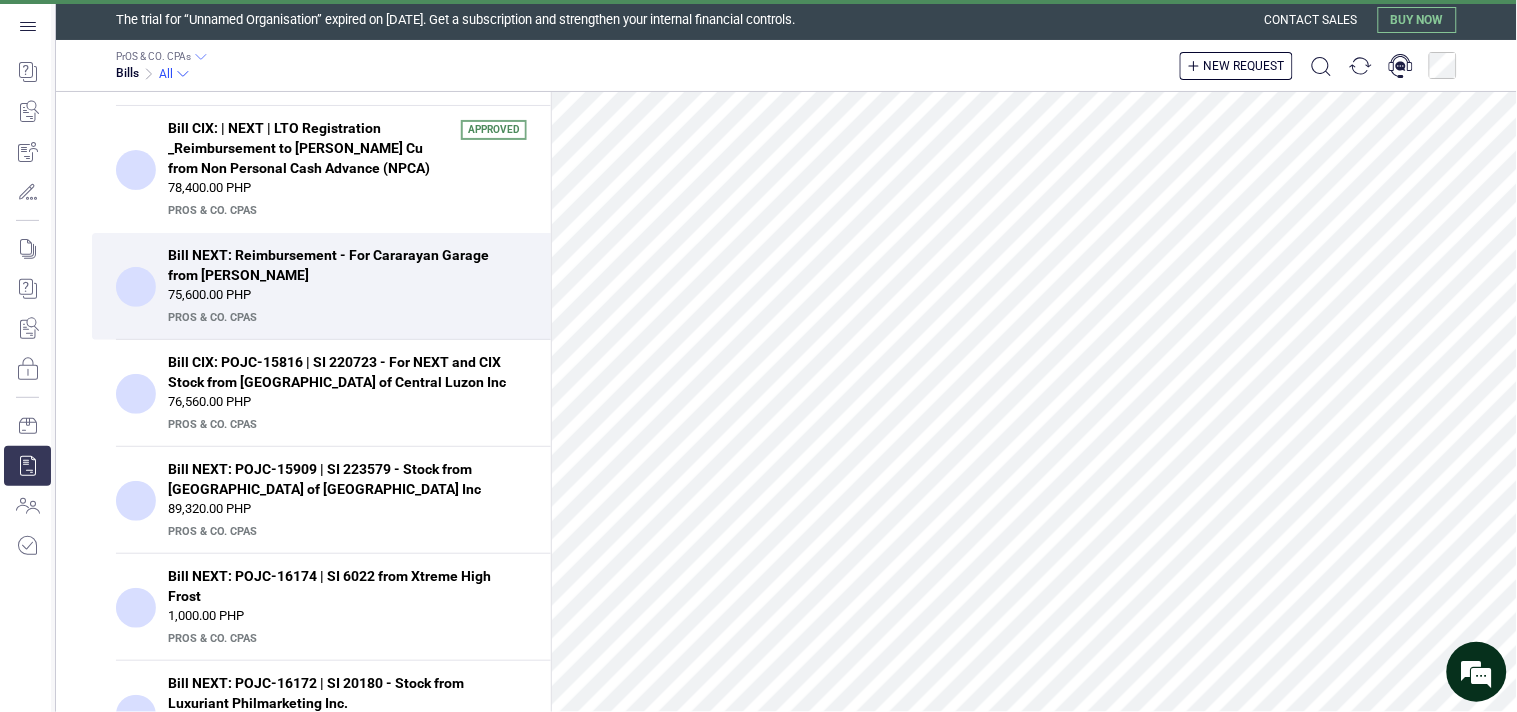 scroll, scrollTop: 981, scrollLeft: 0, axis: vertical 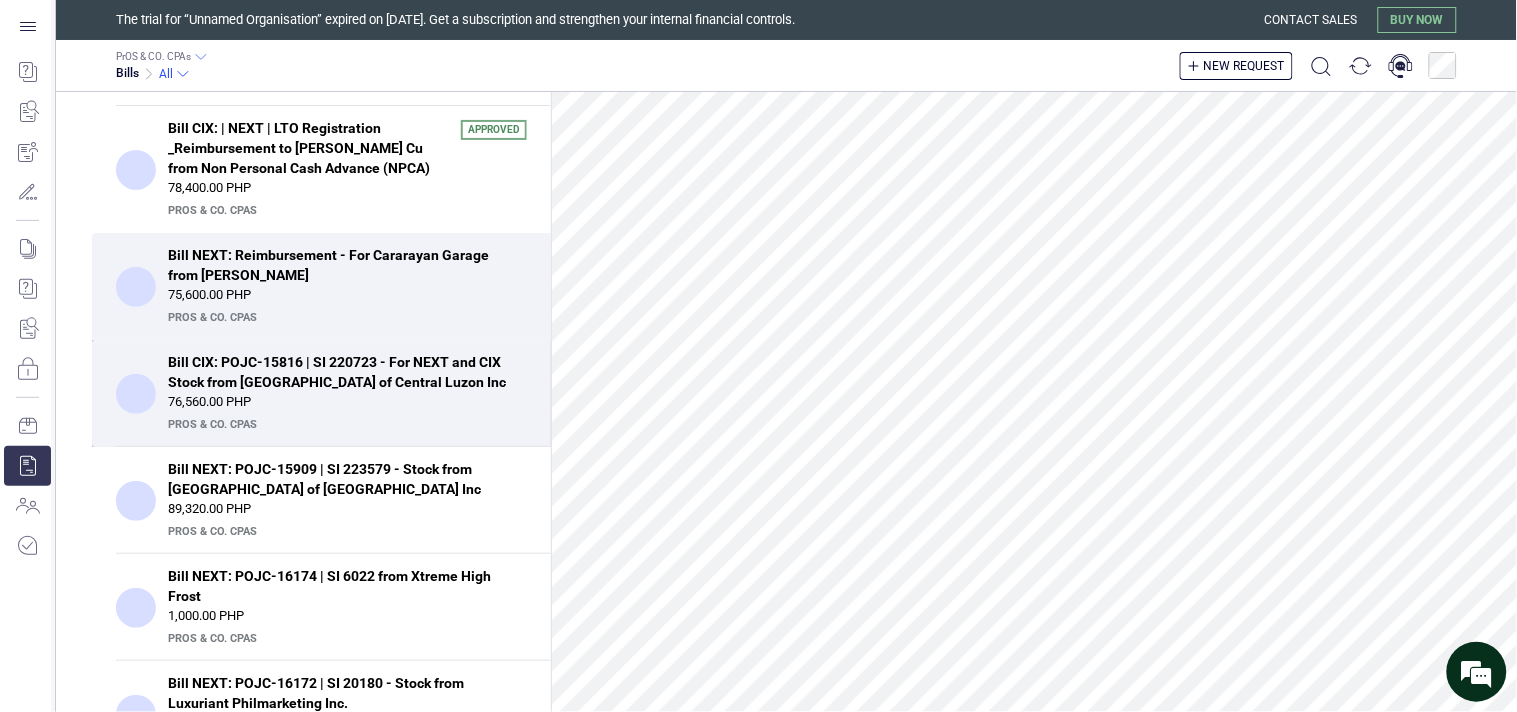 click on "Bill CIX: POJC-15816 | SI 220723 - For NEXT and CIX Stock from Battery Depot of Central Luzon Inc" at bounding box center (341, 372) 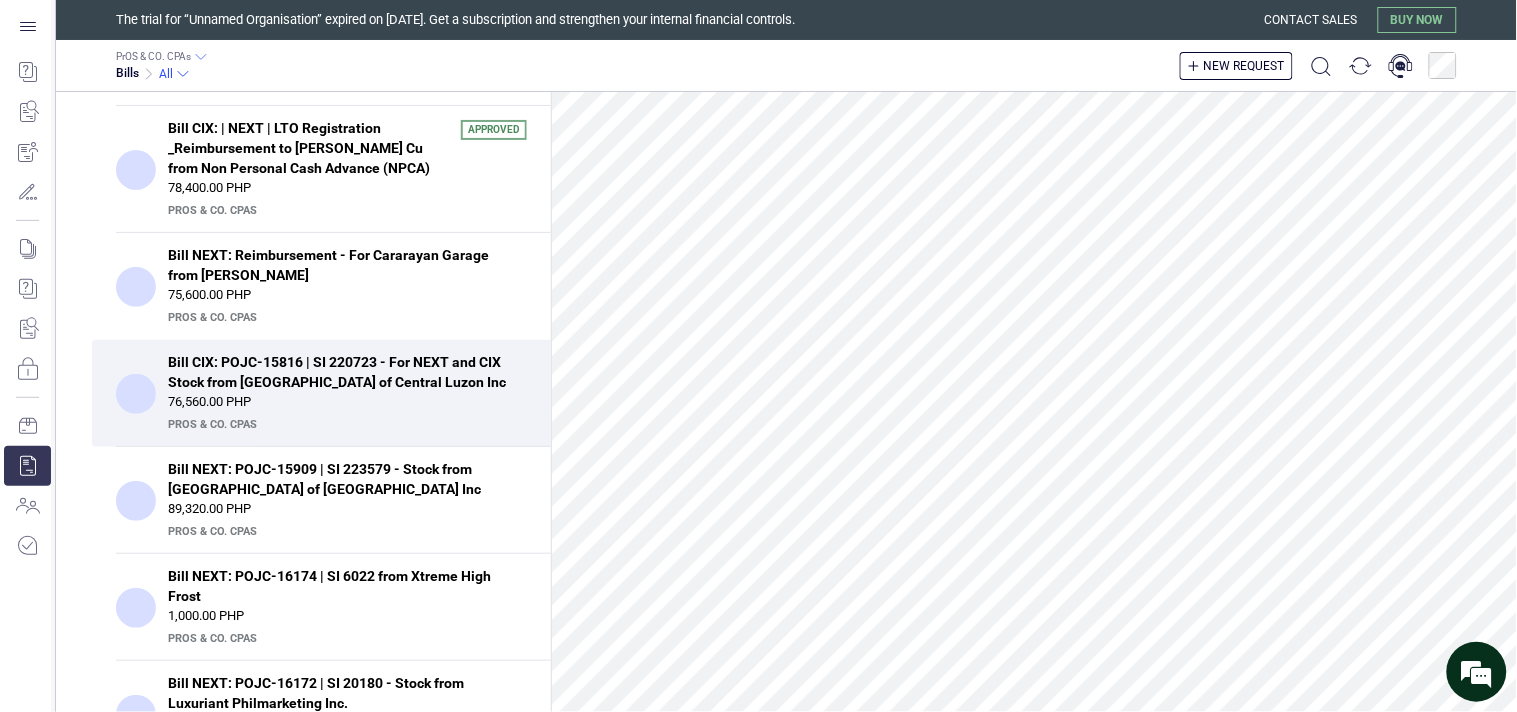 scroll, scrollTop: 1090, scrollLeft: 0, axis: vertical 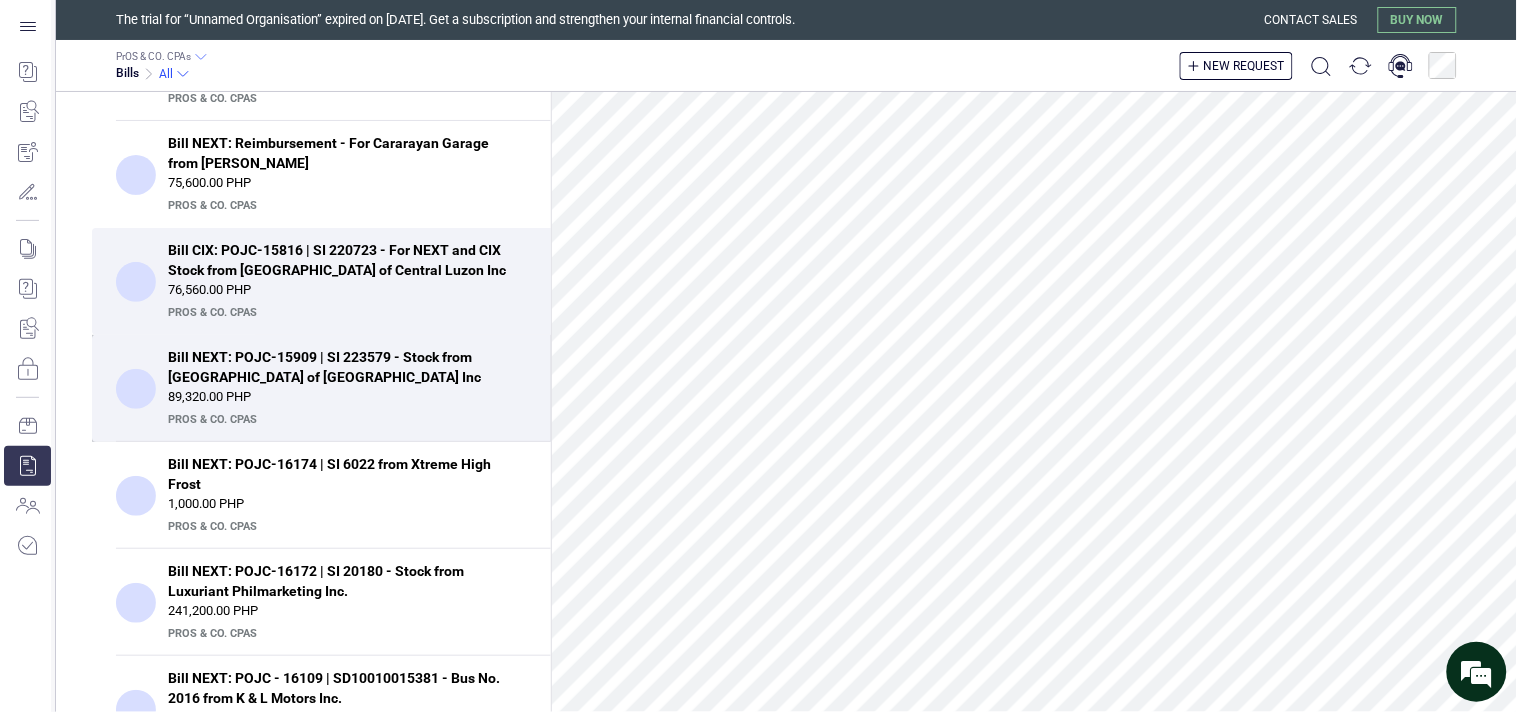 click on "Bill NEXT: POJC-15909 | SI 223579 - Stock from Battery Depot of Central Luzon Inc" at bounding box center [341, 367] 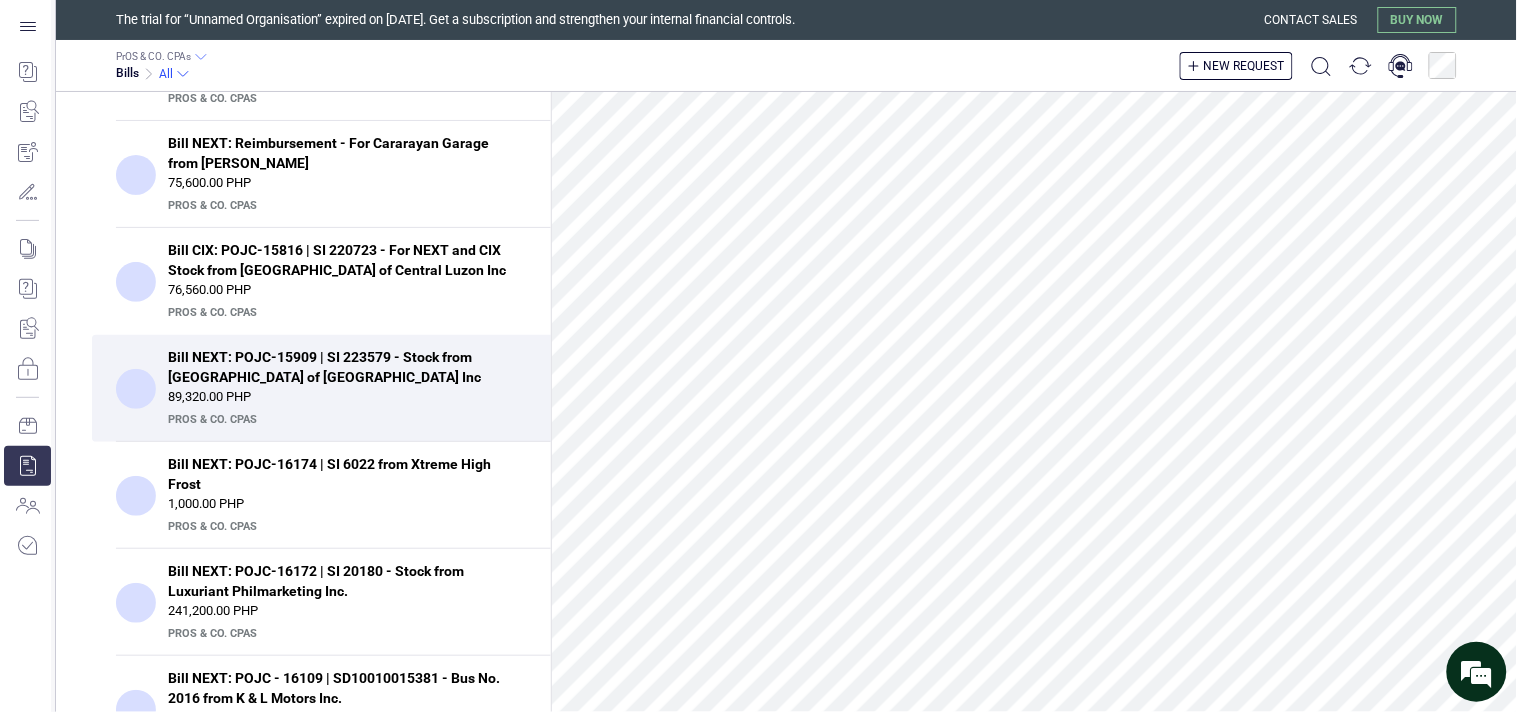 scroll, scrollTop: 1084, scrollLeft: 0, axis: vertical 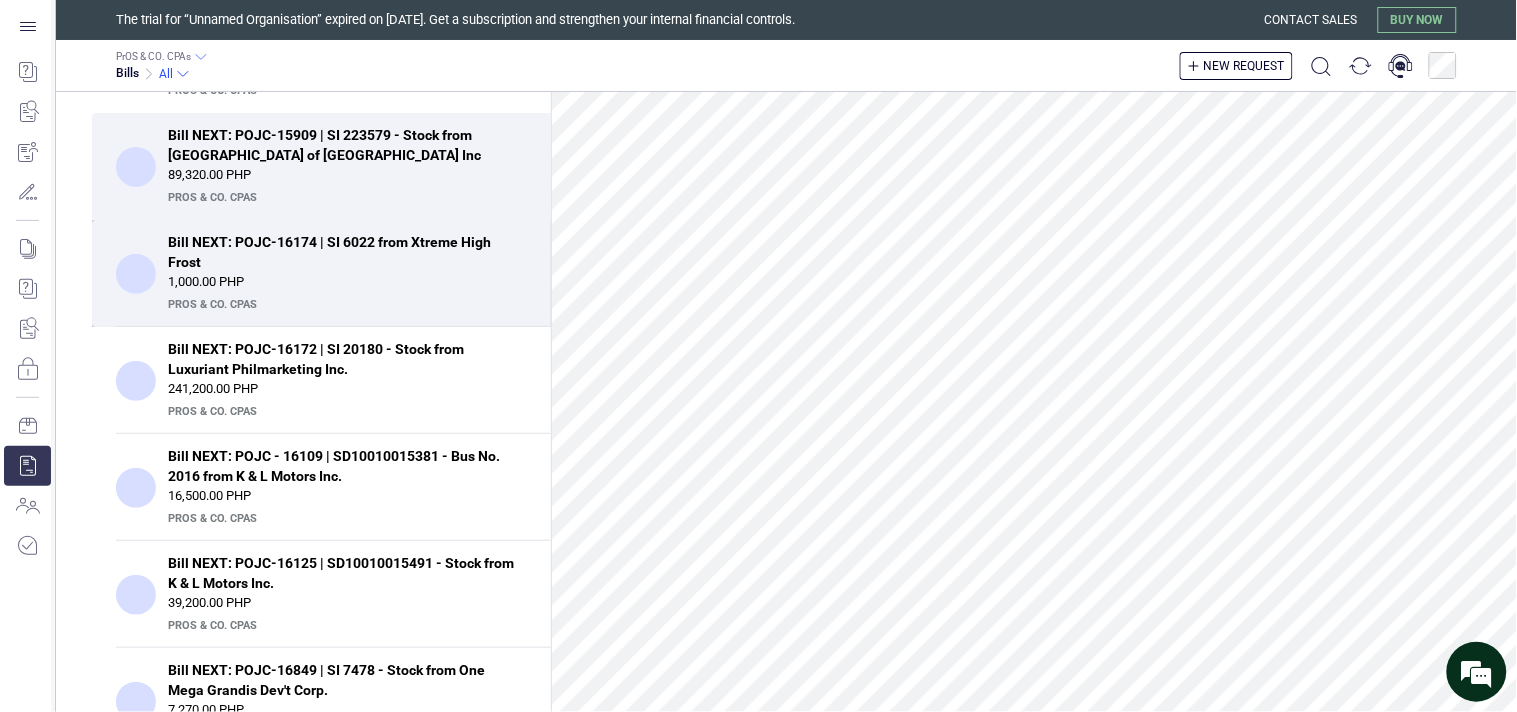 click on "1,000.00 PHP" at bounding box center [347, 282] 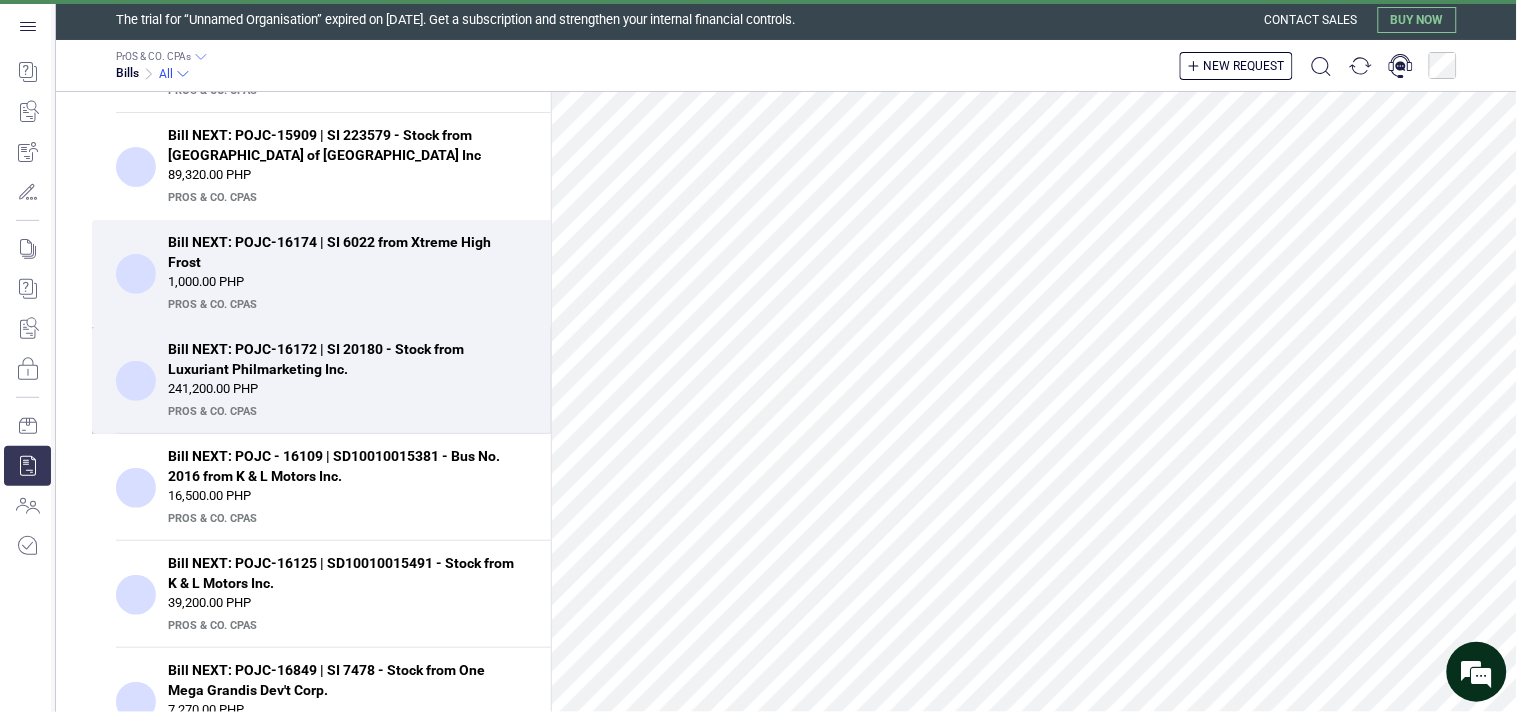 scroll, scrollTop: 954, scrollLeft: 0, axis: vertical 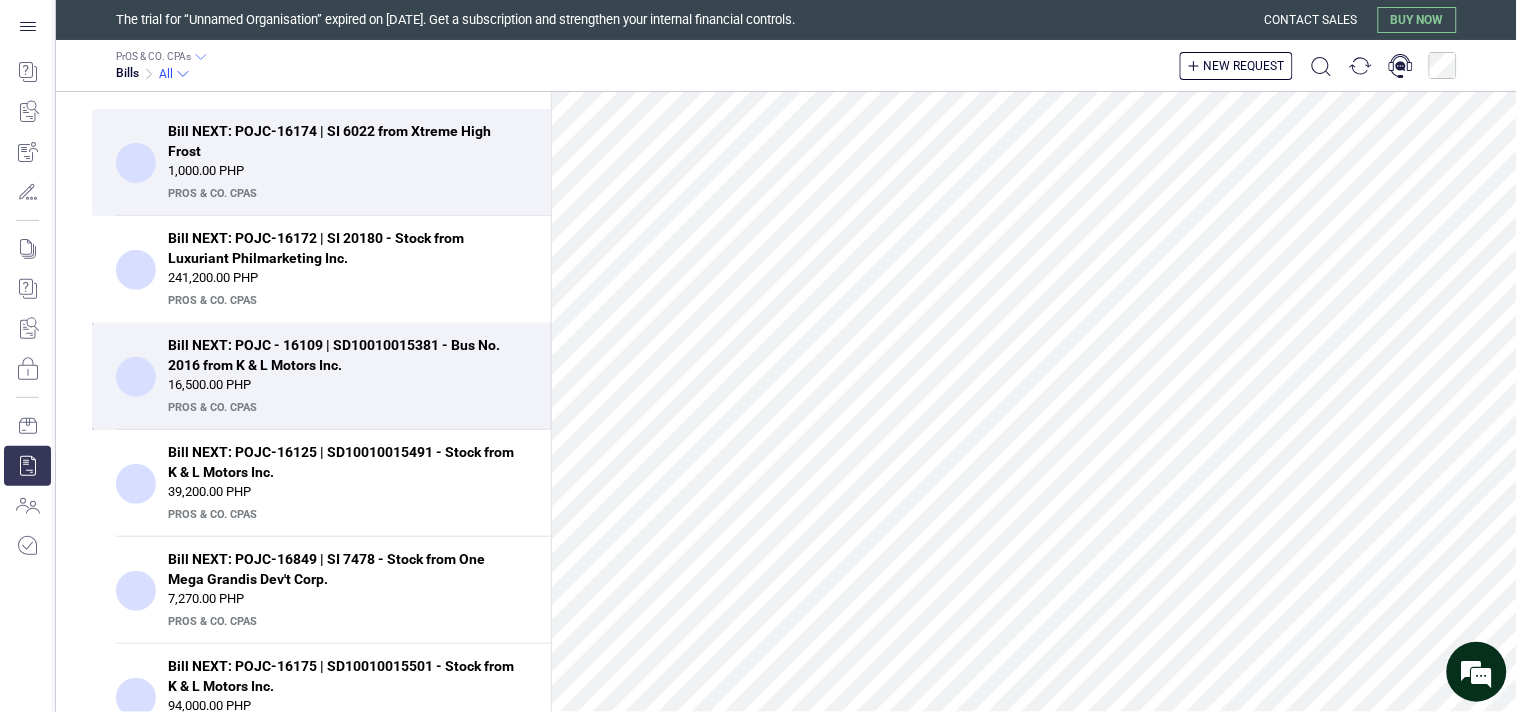 click on "Bill NEXT: POJC - 16109 | SD10010015381 - Bus No. 2016 from K & L Motors Inc. 16,500.00 PHP PrOS & CO. CPAs" at bounding box center (321, 376) 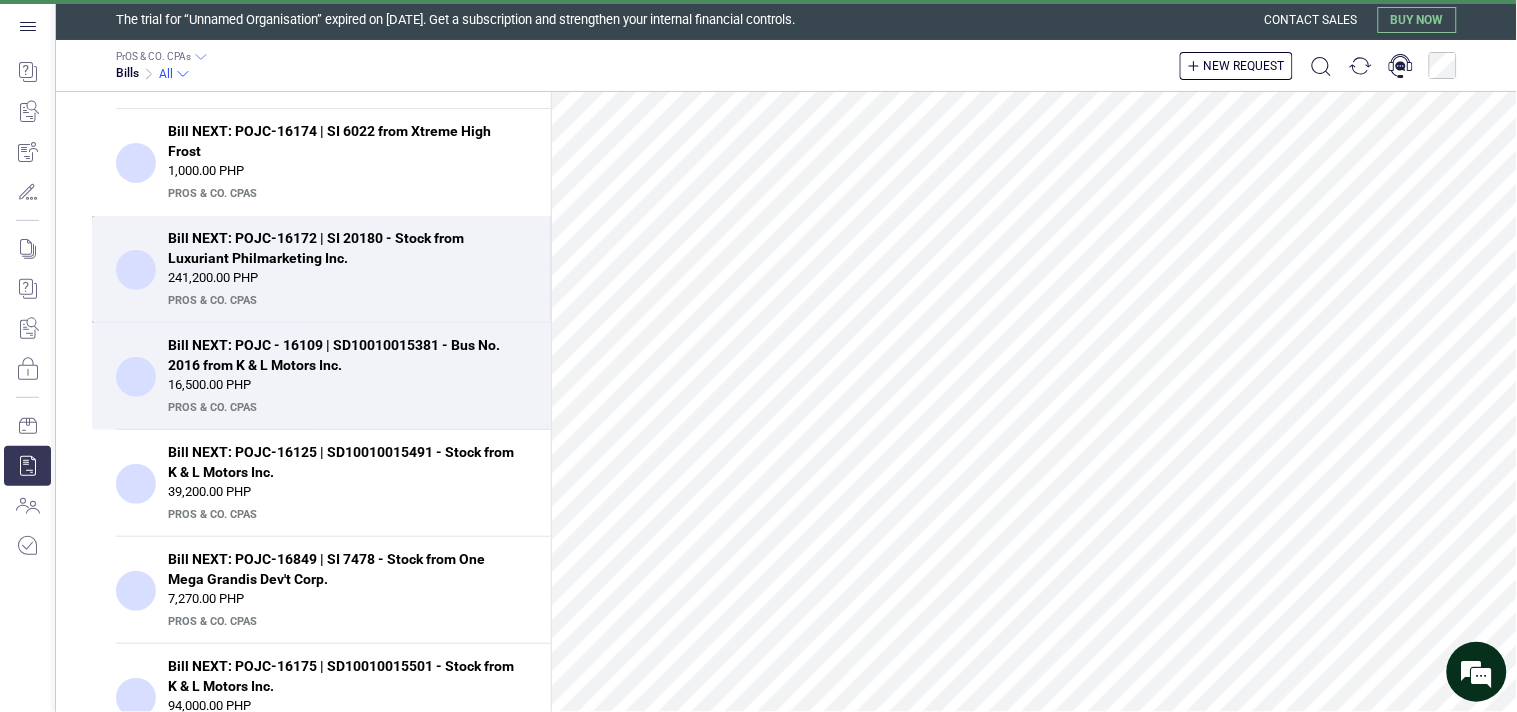 click on "241,200.00 PHP" at bounding box center [347, 278] 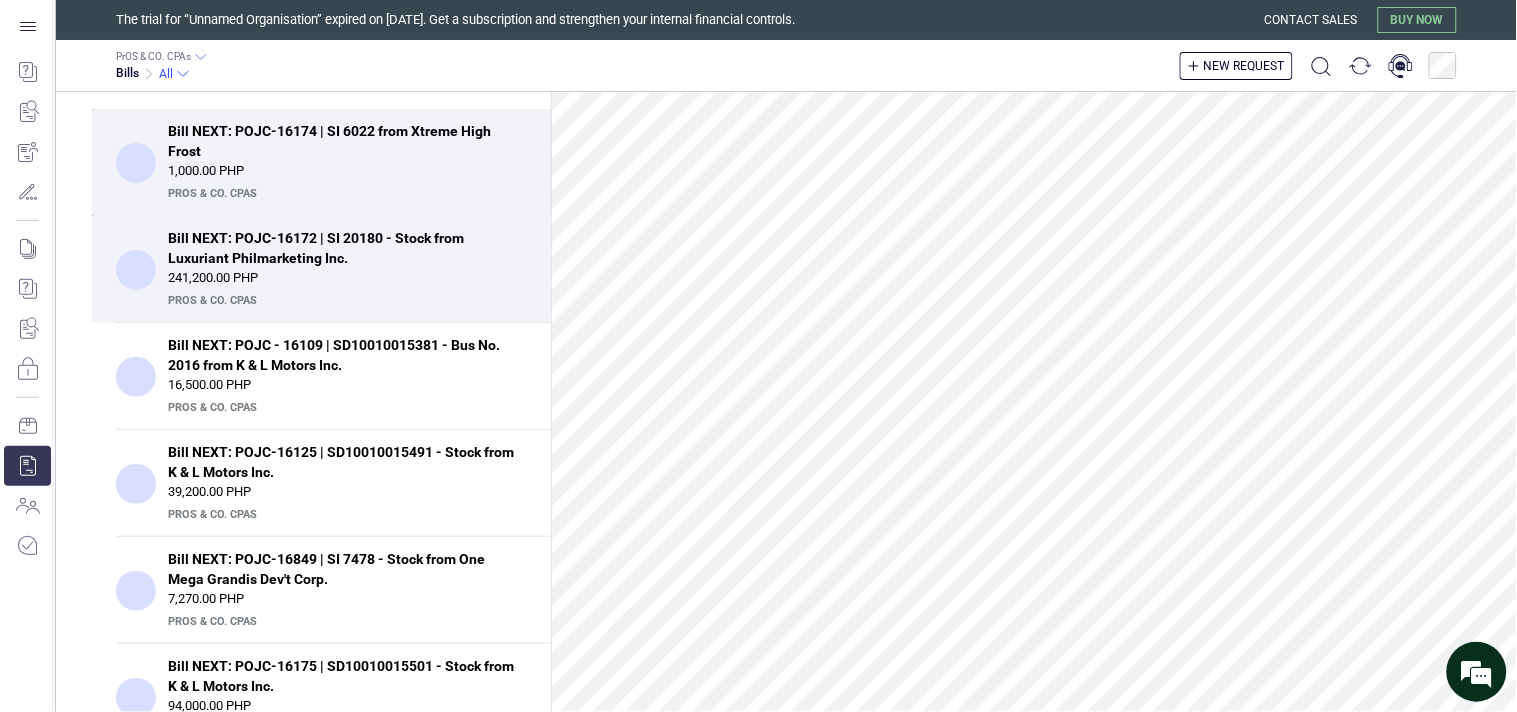 click on "1,000.00 PHP" at bounding box center (347, 171) 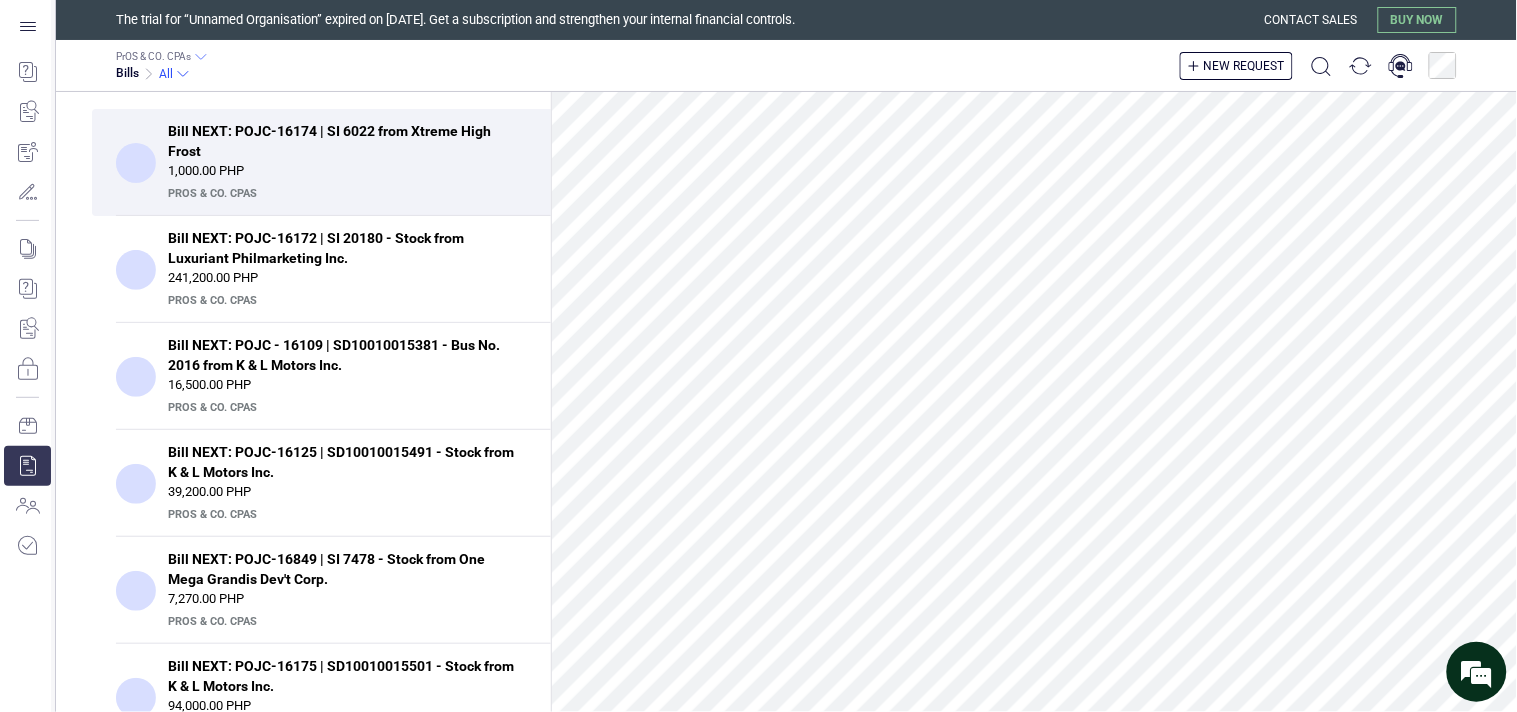 scroll, scrollTop: 954, scrollLeft: 0, axis: vertical 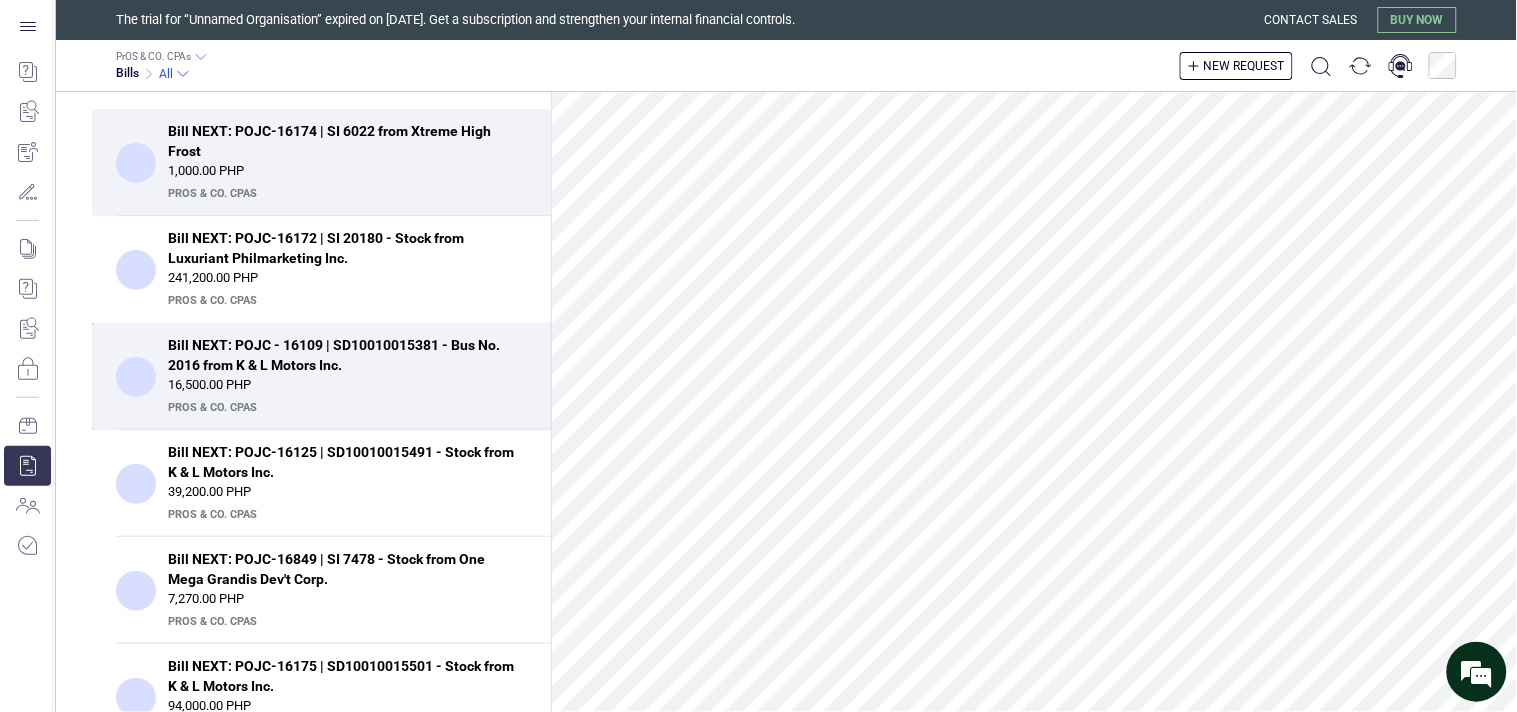 click on "16,500.00 PHP" at bounding box center (347, 385) 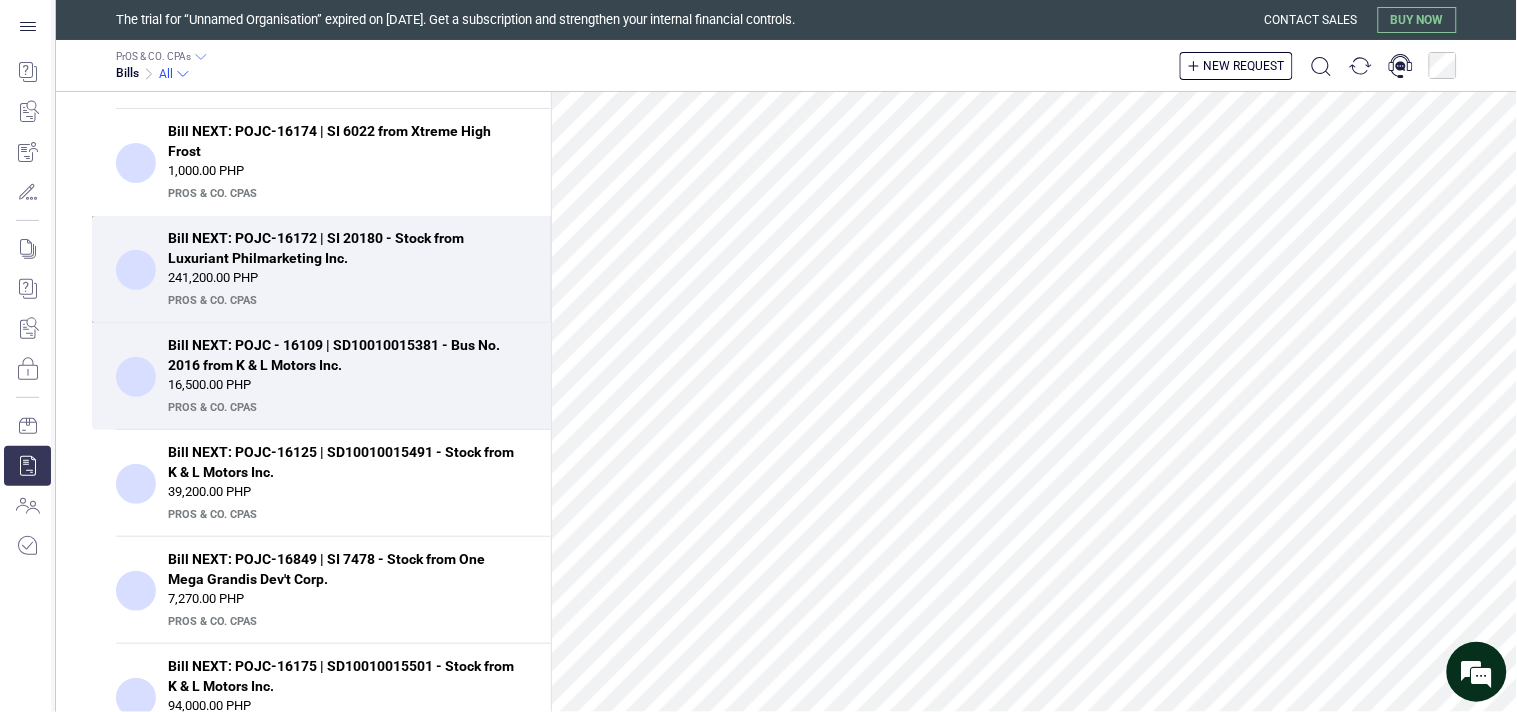 scroll, scrollTop: 0, scrollLeft: 0, axis: both 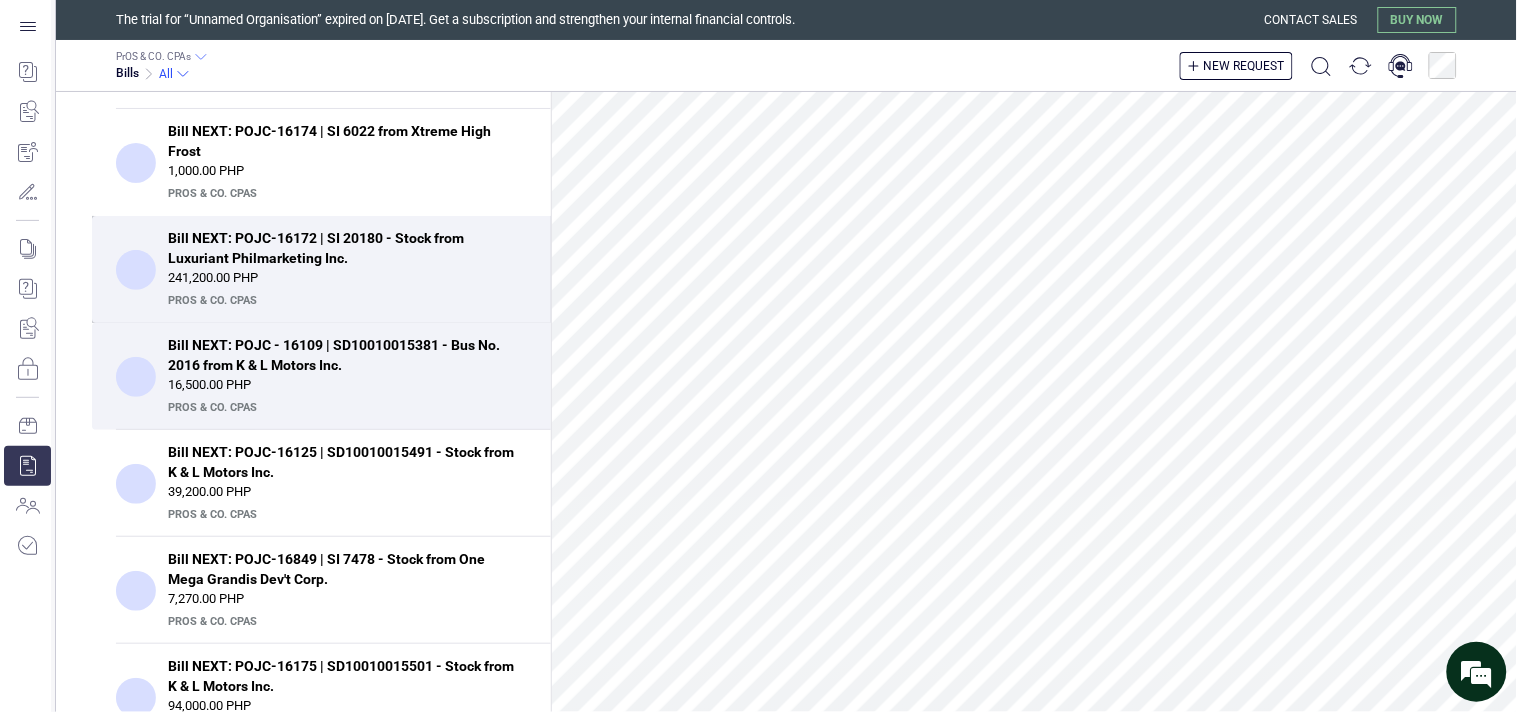 click on "241,200.00 PHP" at bounding box center [347, 278] 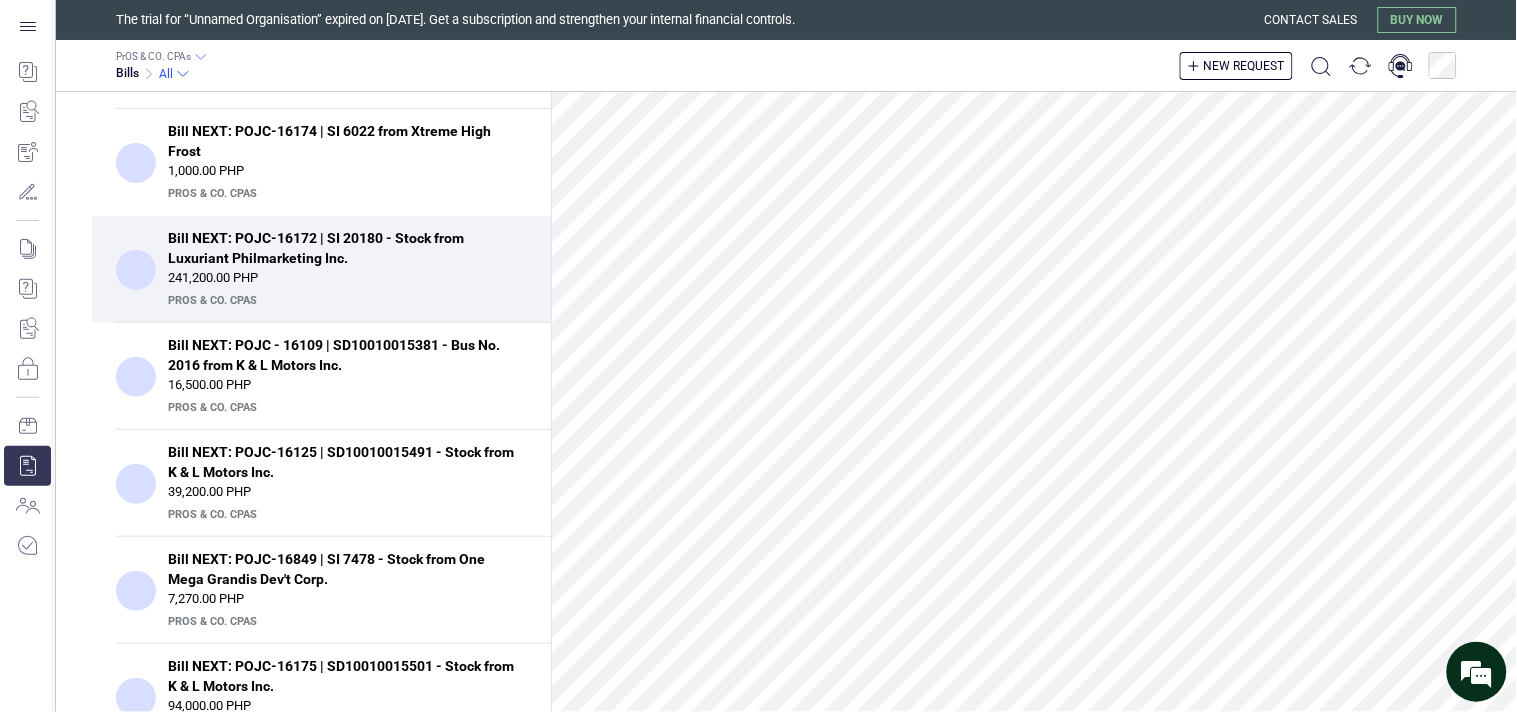 scroll, scrollTop: 943, scrollLeft: 0, axis: vertical 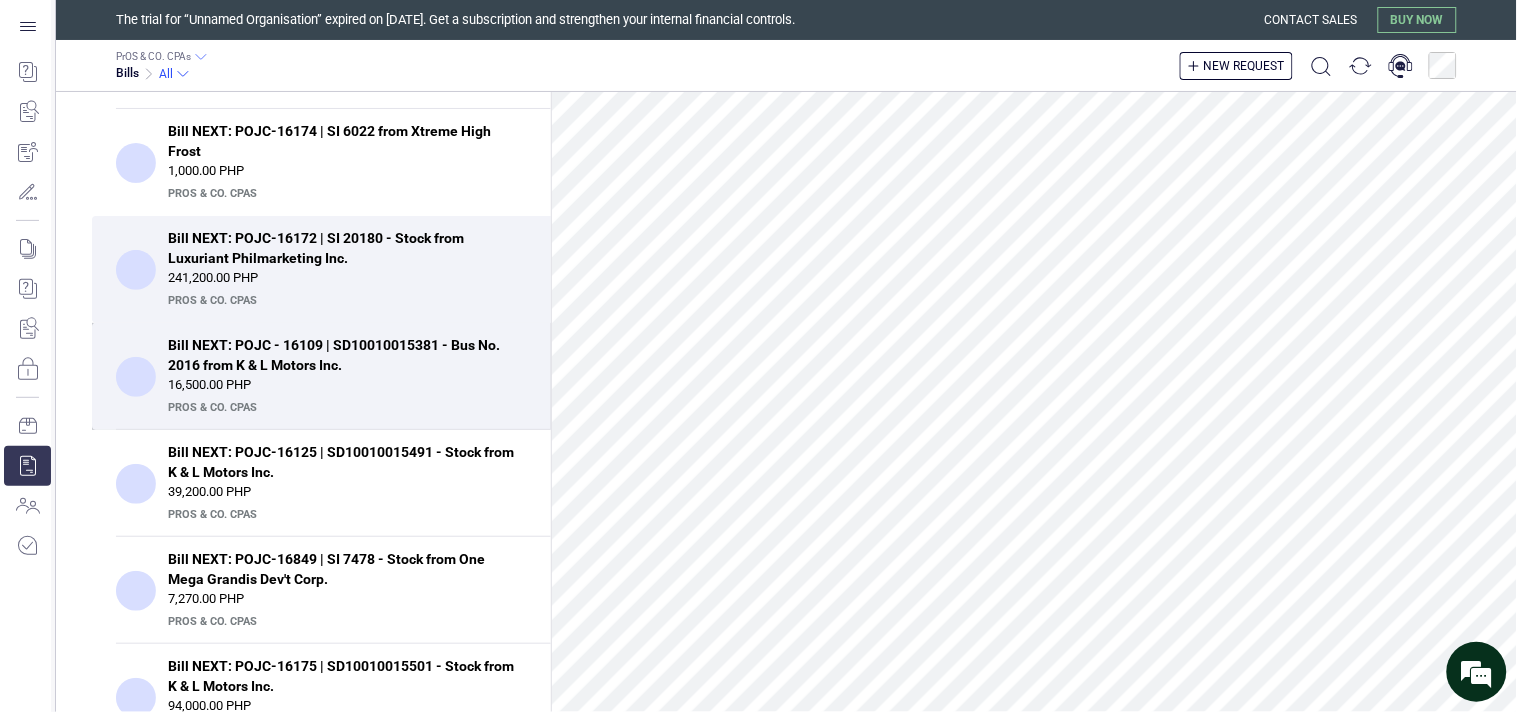 click on "Bill NEXT: POJC - 16109 | SD10010015381 - Bus No. 2016 from K & L Motors Inc." at bounding box center [341, 355] 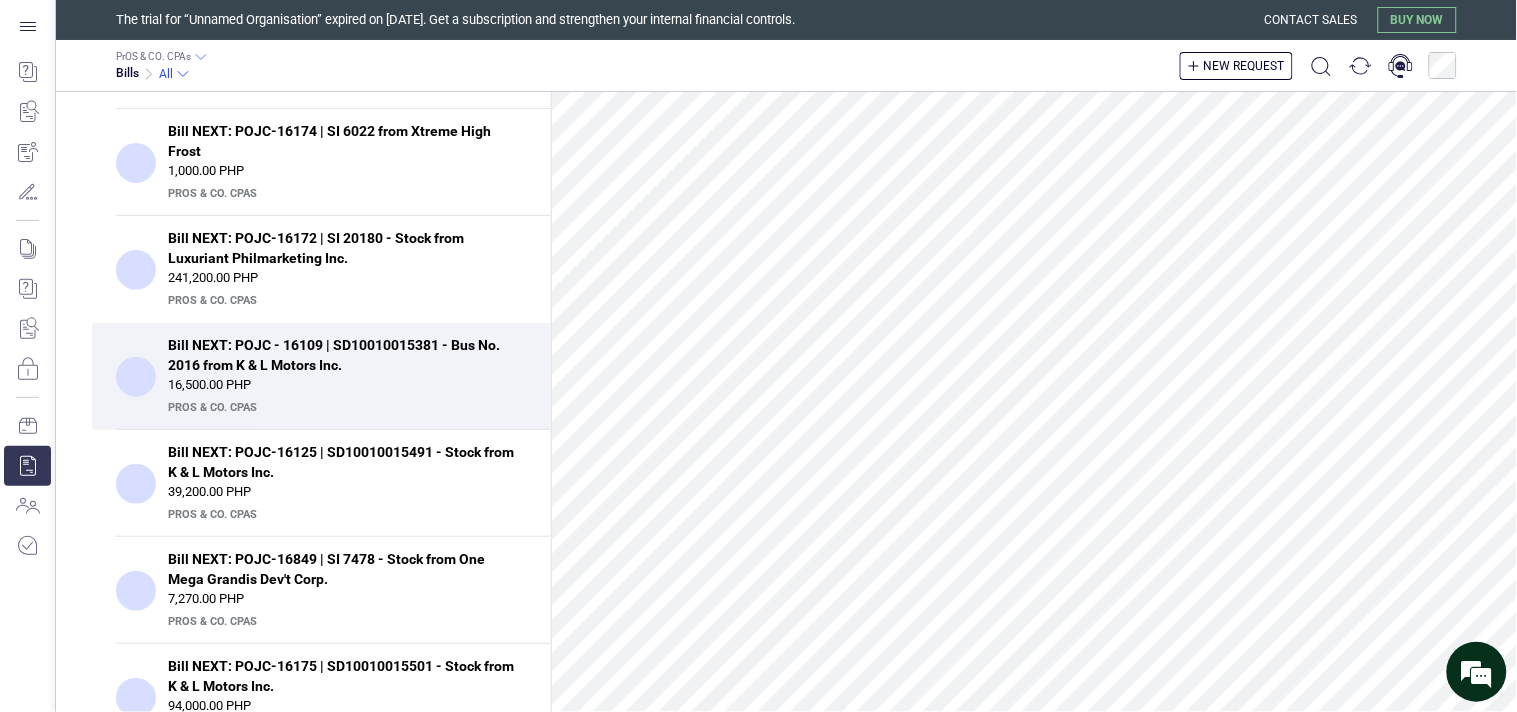 scroll, scrollTop: 777, scrollLeft: 0, axis: vertical 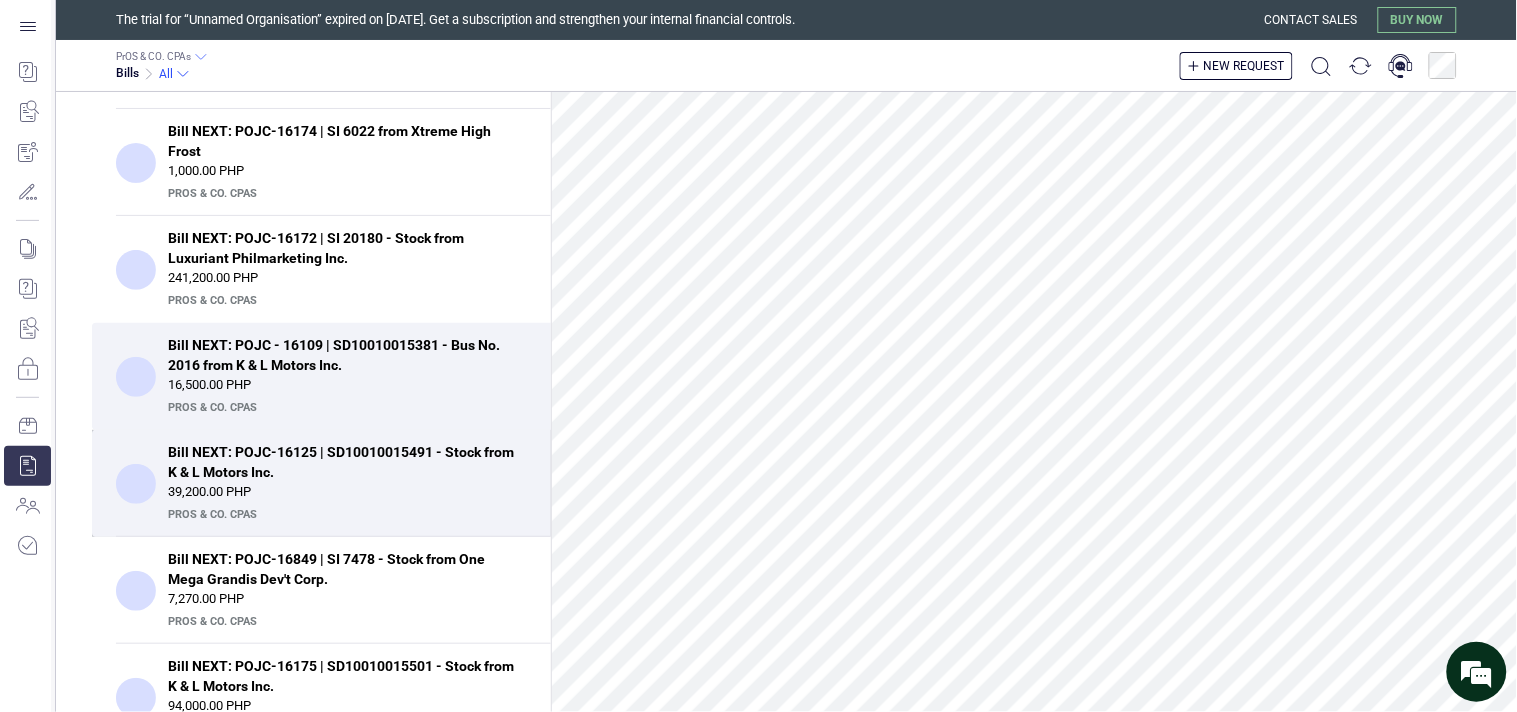 click on "39,200.00 PHP" at bounding box center (347, 492) 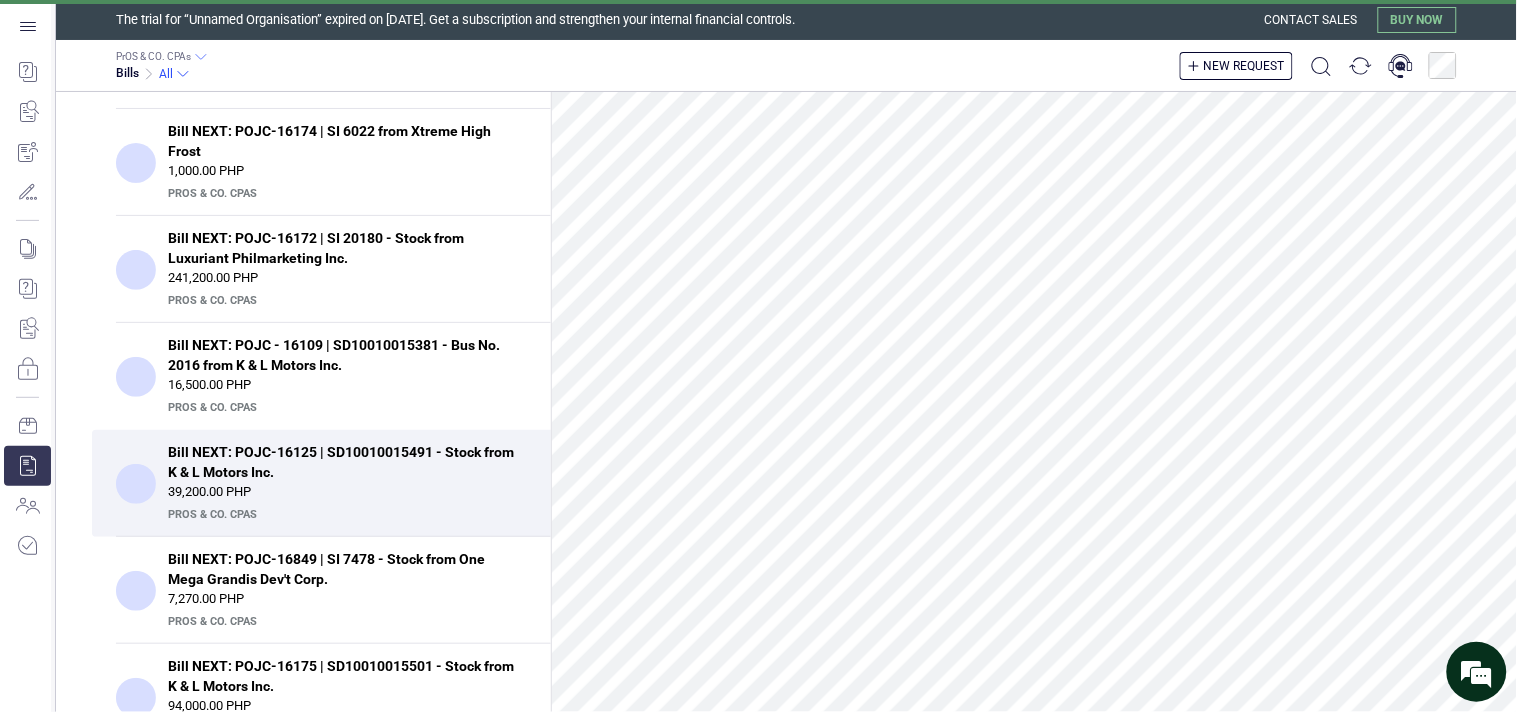 scroll, scrollTop: 923, scrollLeft: 0, axis: vertical 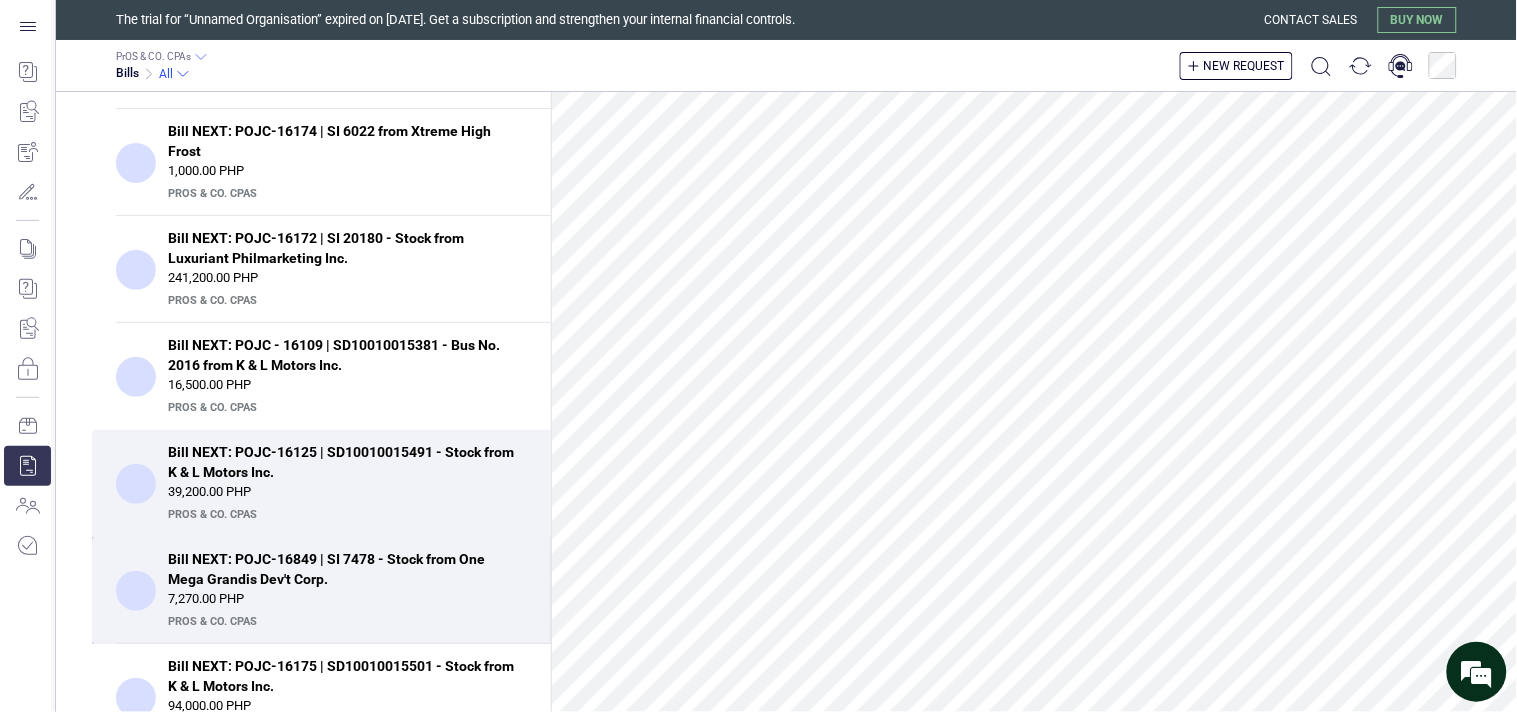 drag, startPoint x: 354, startPoint y: 560, endPoint x: 334, endPoint y: 562, distance: 20.09975 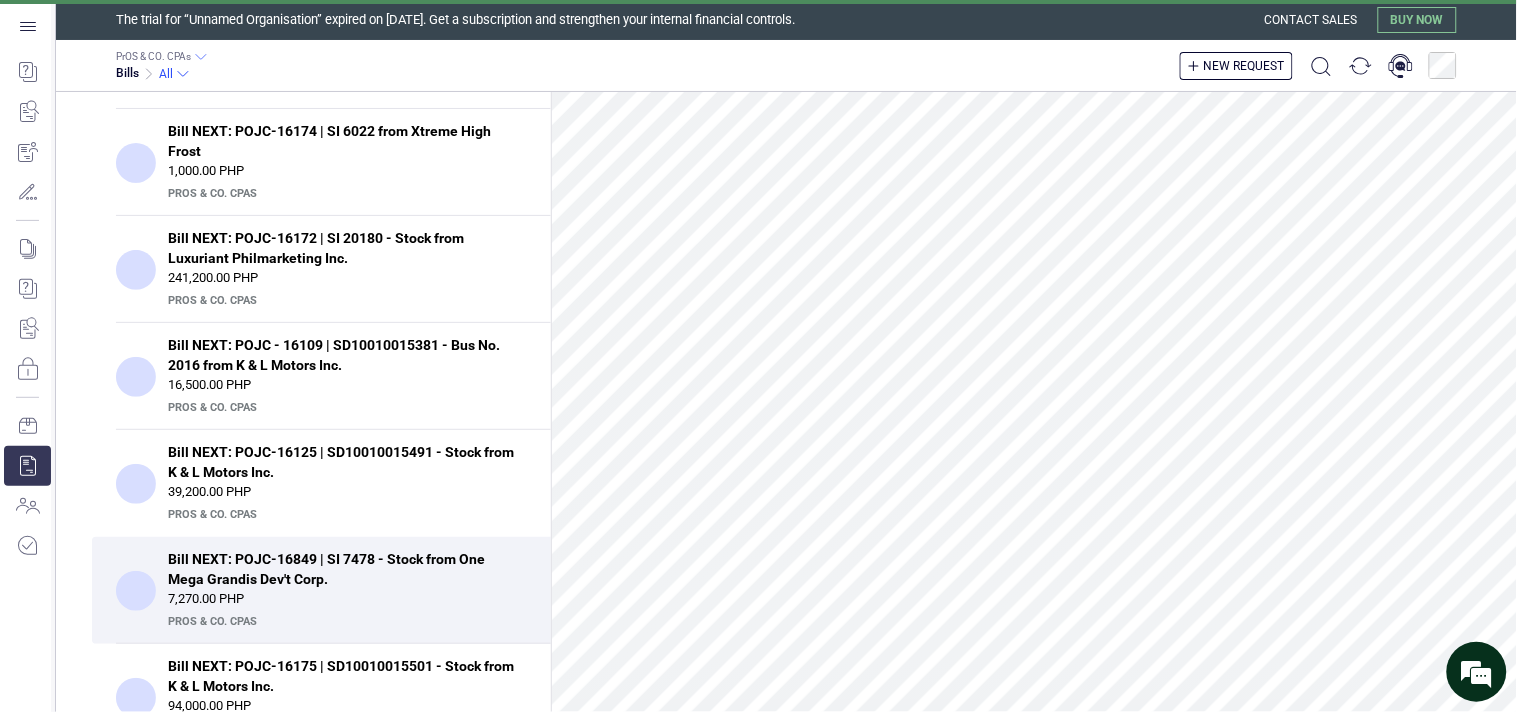 scroll, scrollTop: 876, scrollLeft: 0, axis: vertical 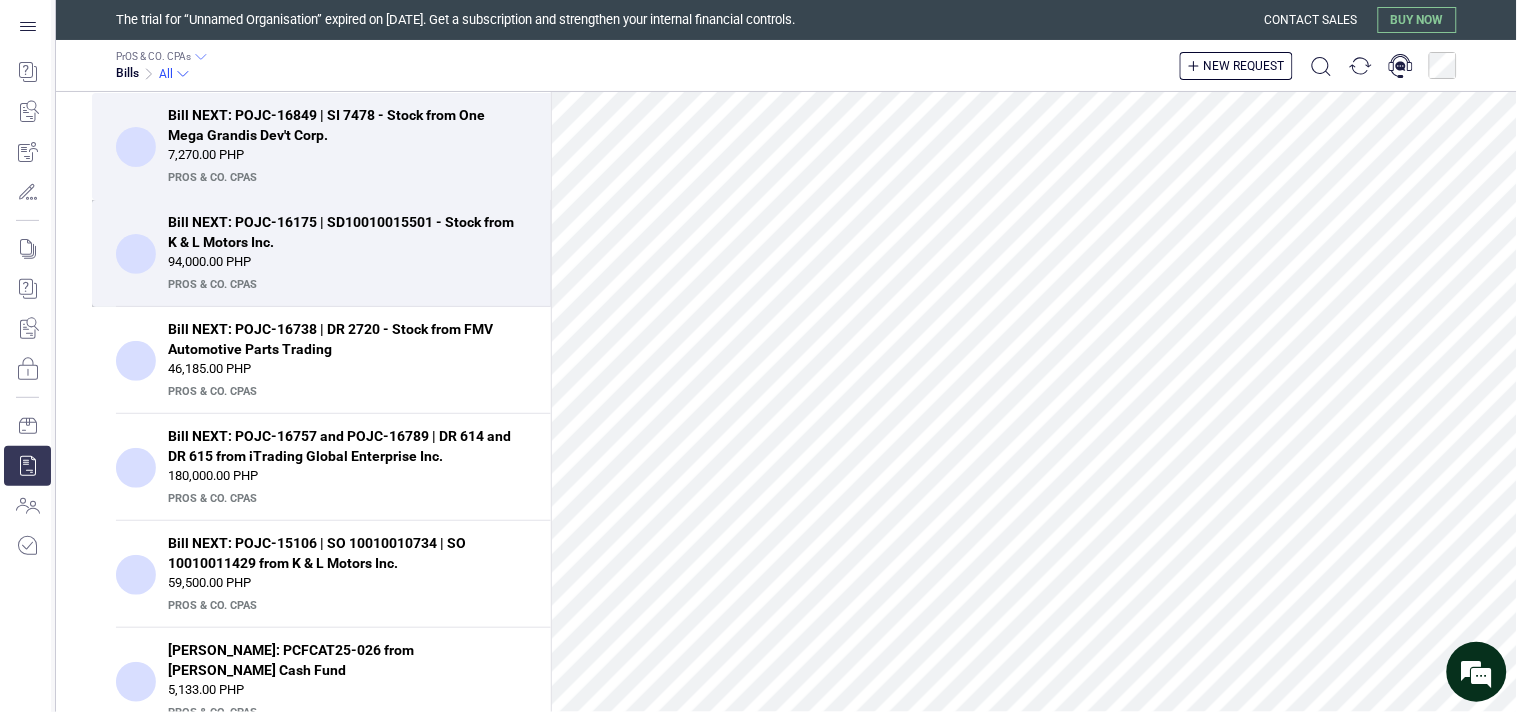 click on "Bill NEXT: POJC-16175 | SD10010015501 - Stock from K & L Motors Inc." at bounding box center [341, 232] 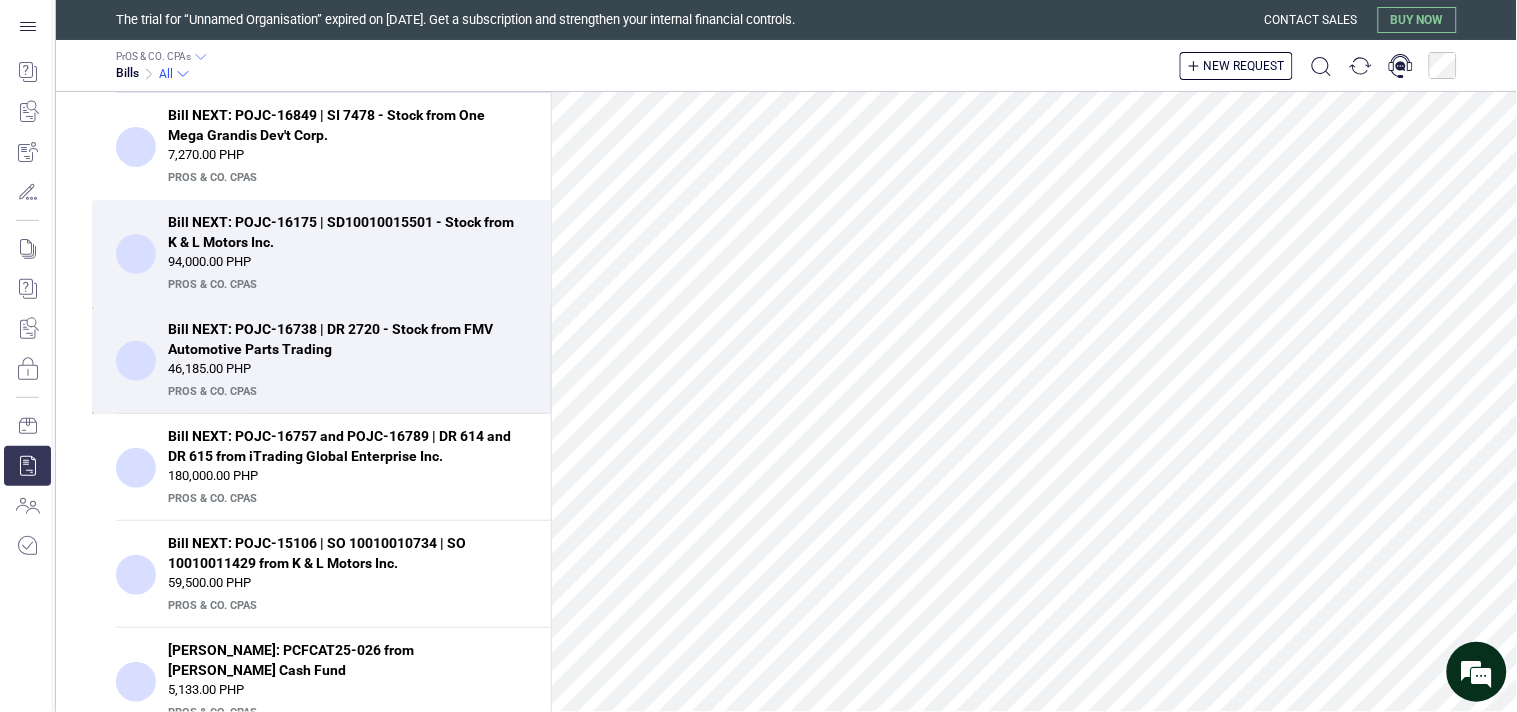 click on "PrOS & CO. CPAs" at bounding box center [345, 392] 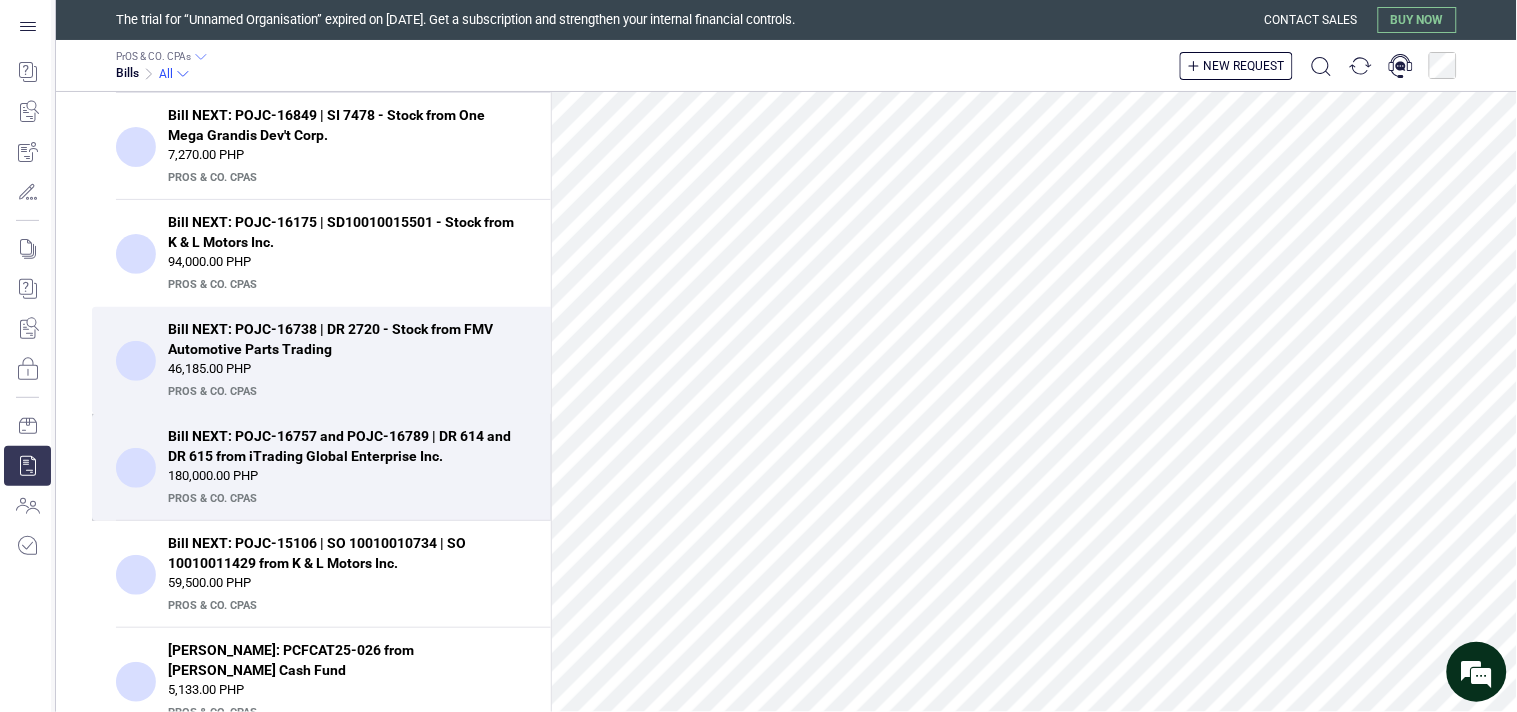 click on "180,000.00 PHP" at bounding box center [347, 476] 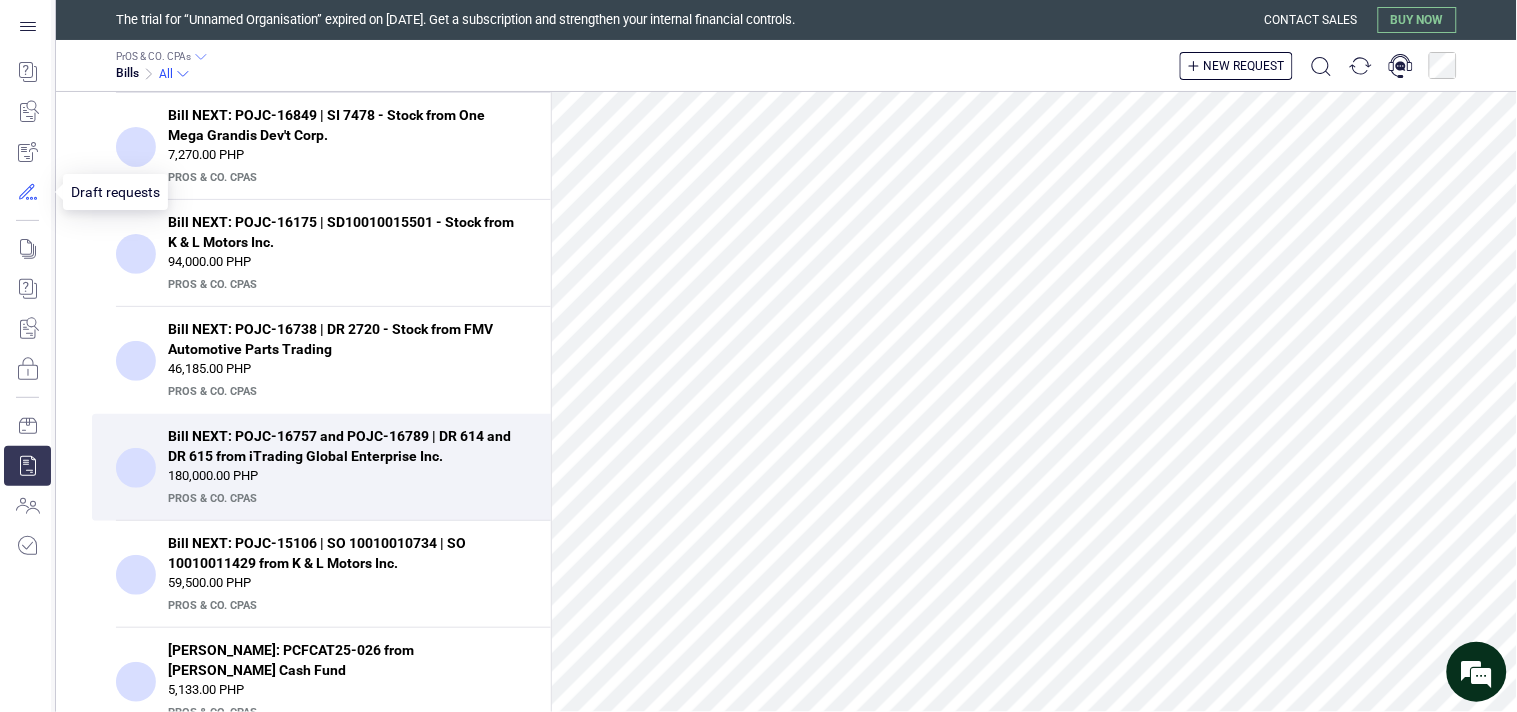 click at bounding box center [27, 192] 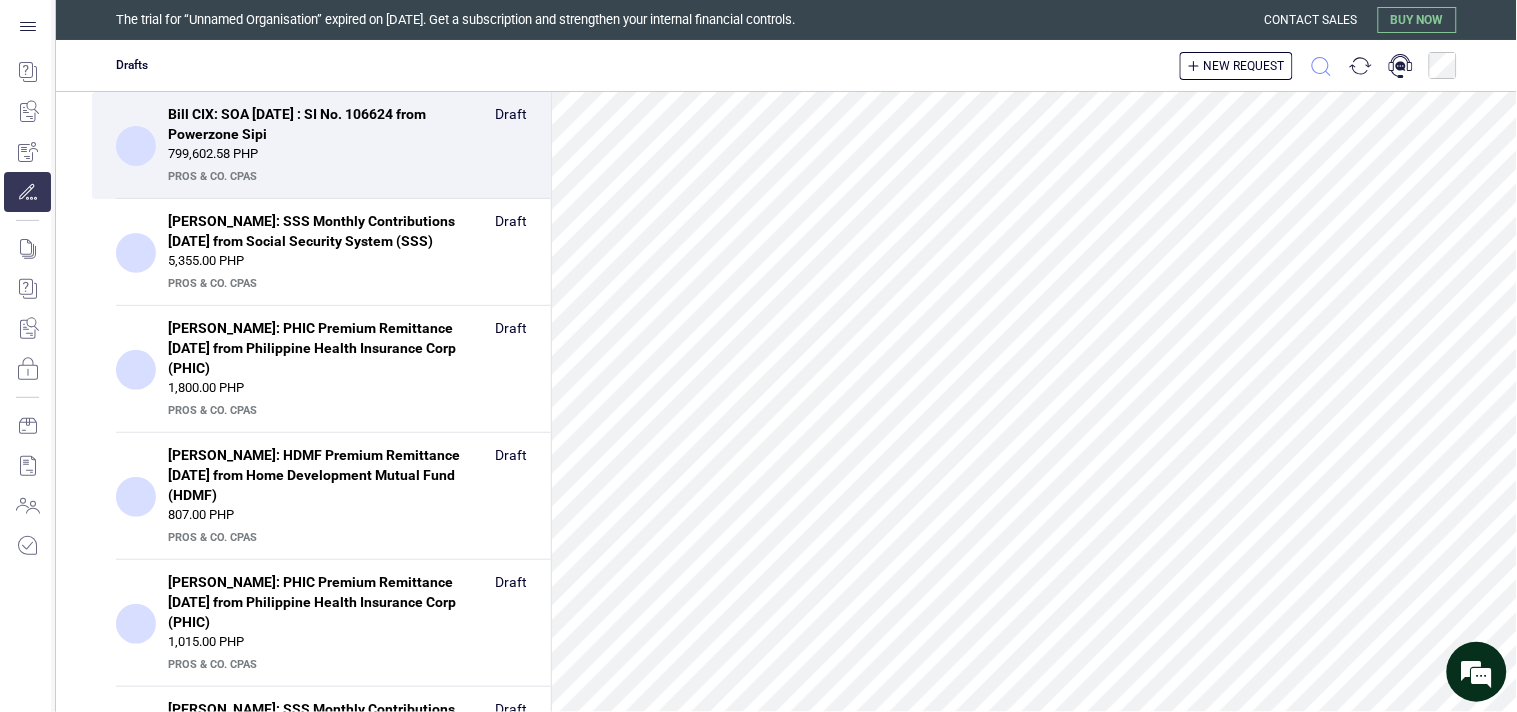 click 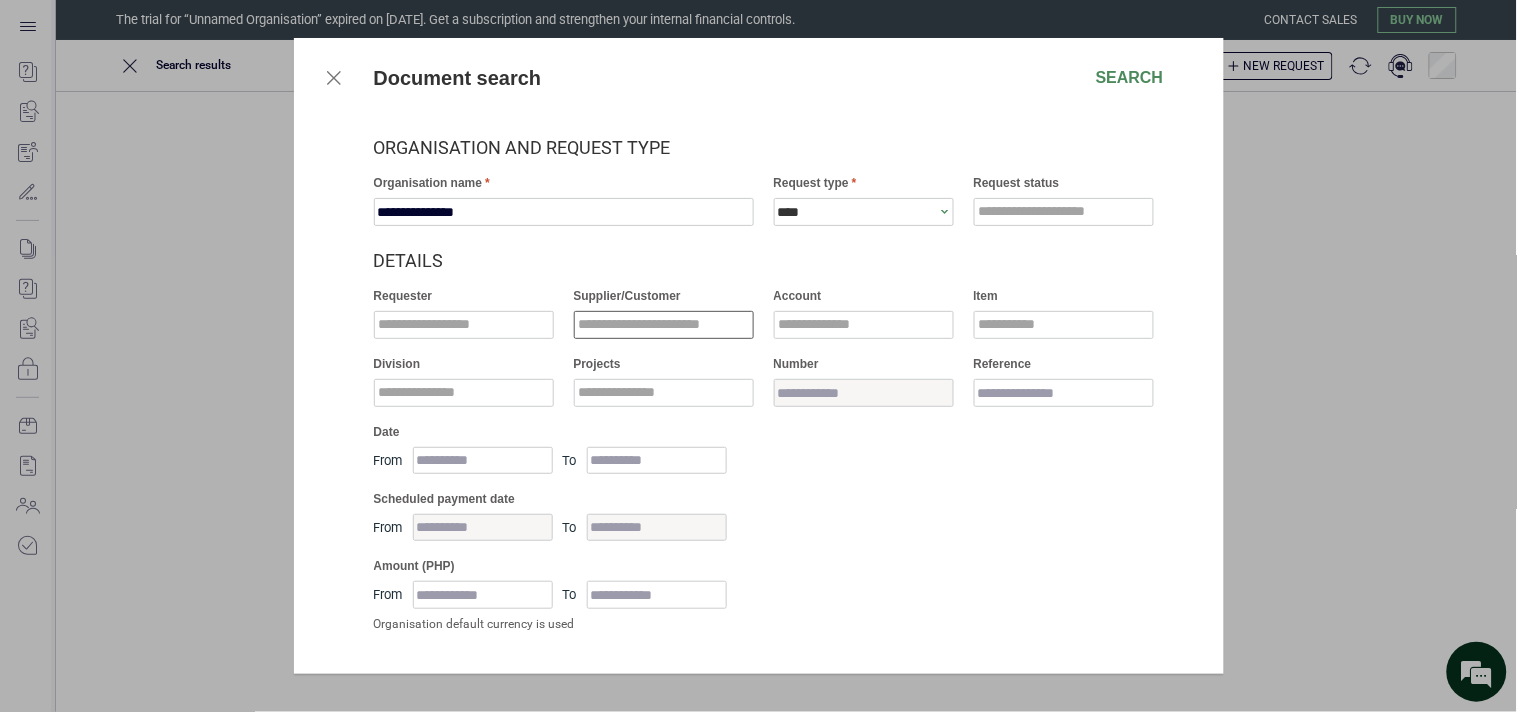 drag, startPoint x: 665, startPoint y: 336, endPoint x: 667, endPoint y: 321, distance: 15.132746 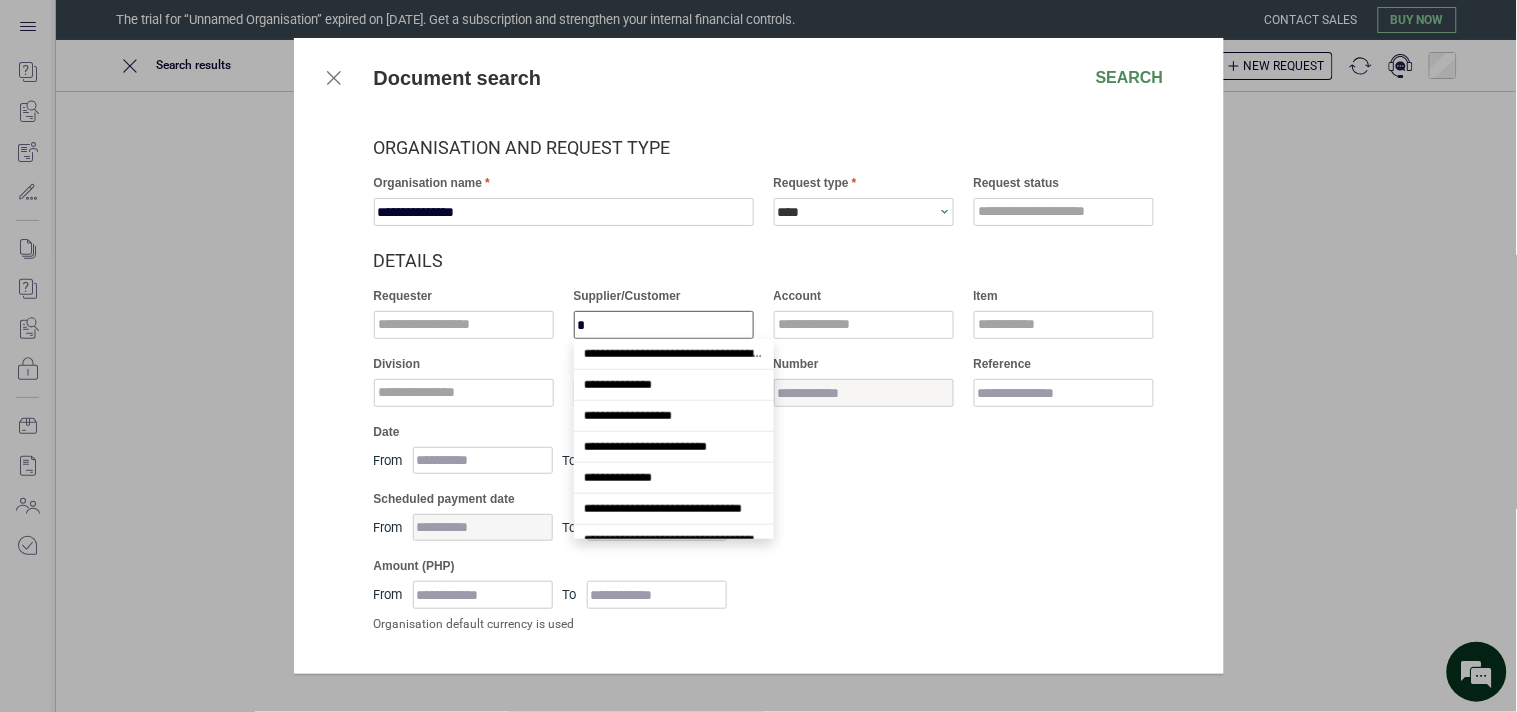 scroll, scrollTop: 48, scrollLeft: 0, axis: vertical 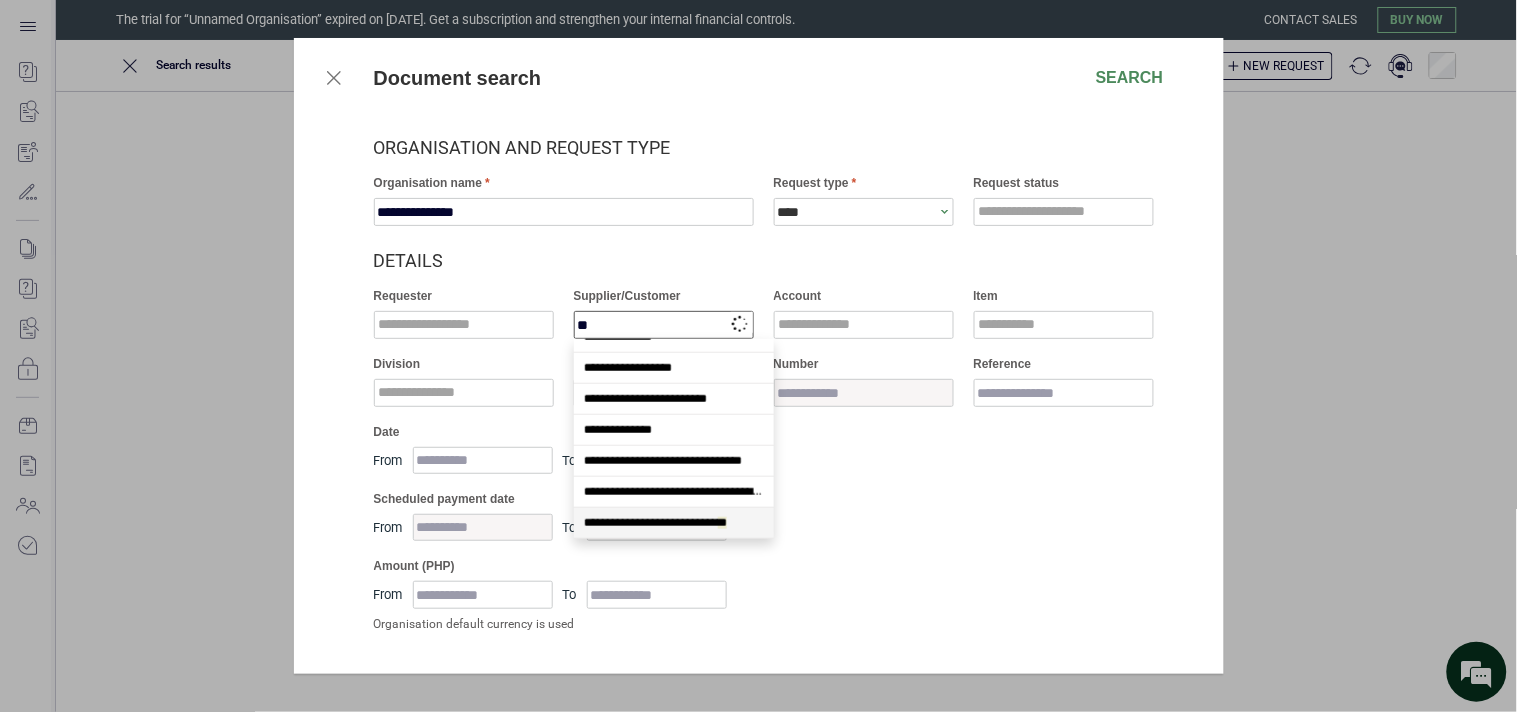type on "***" 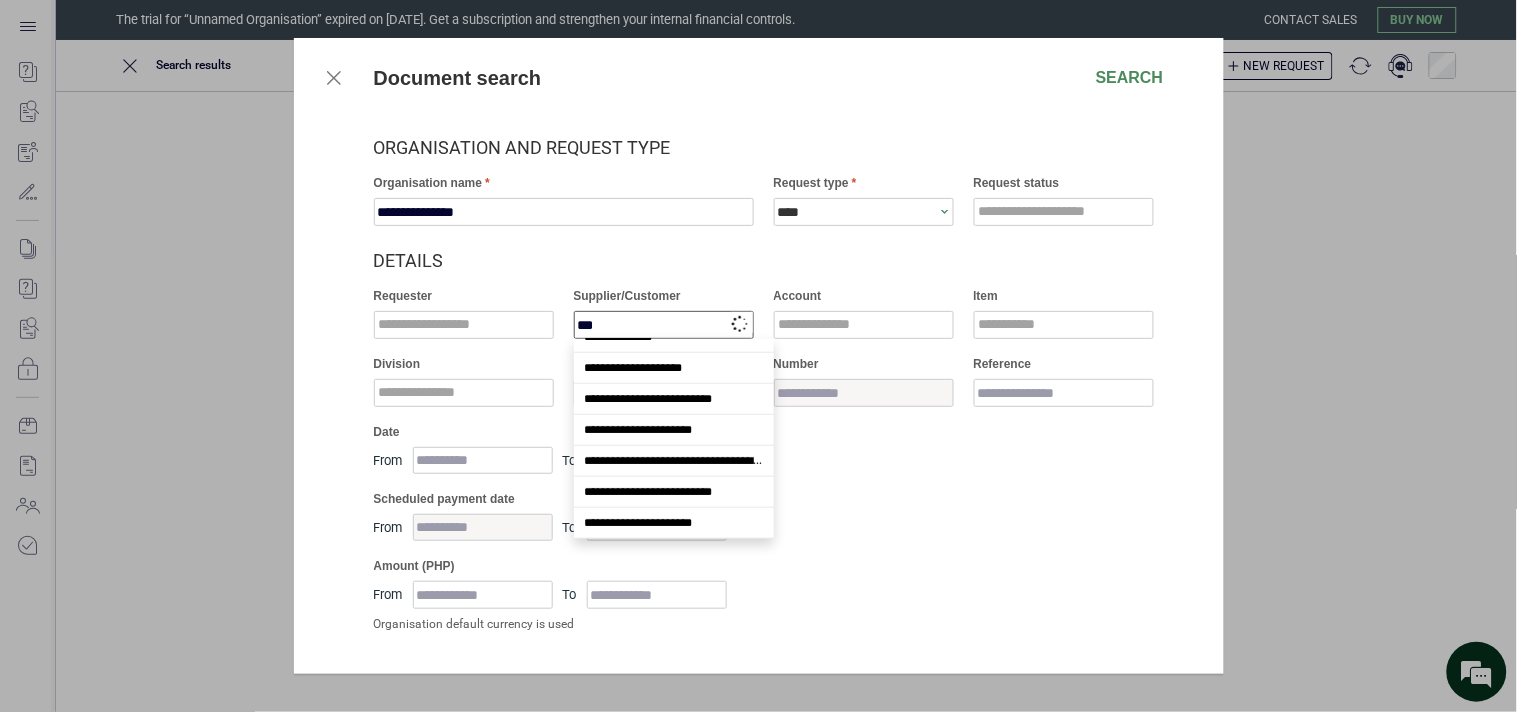 scroll, scrollTop: 0, scrollLeft: 0, axis: both 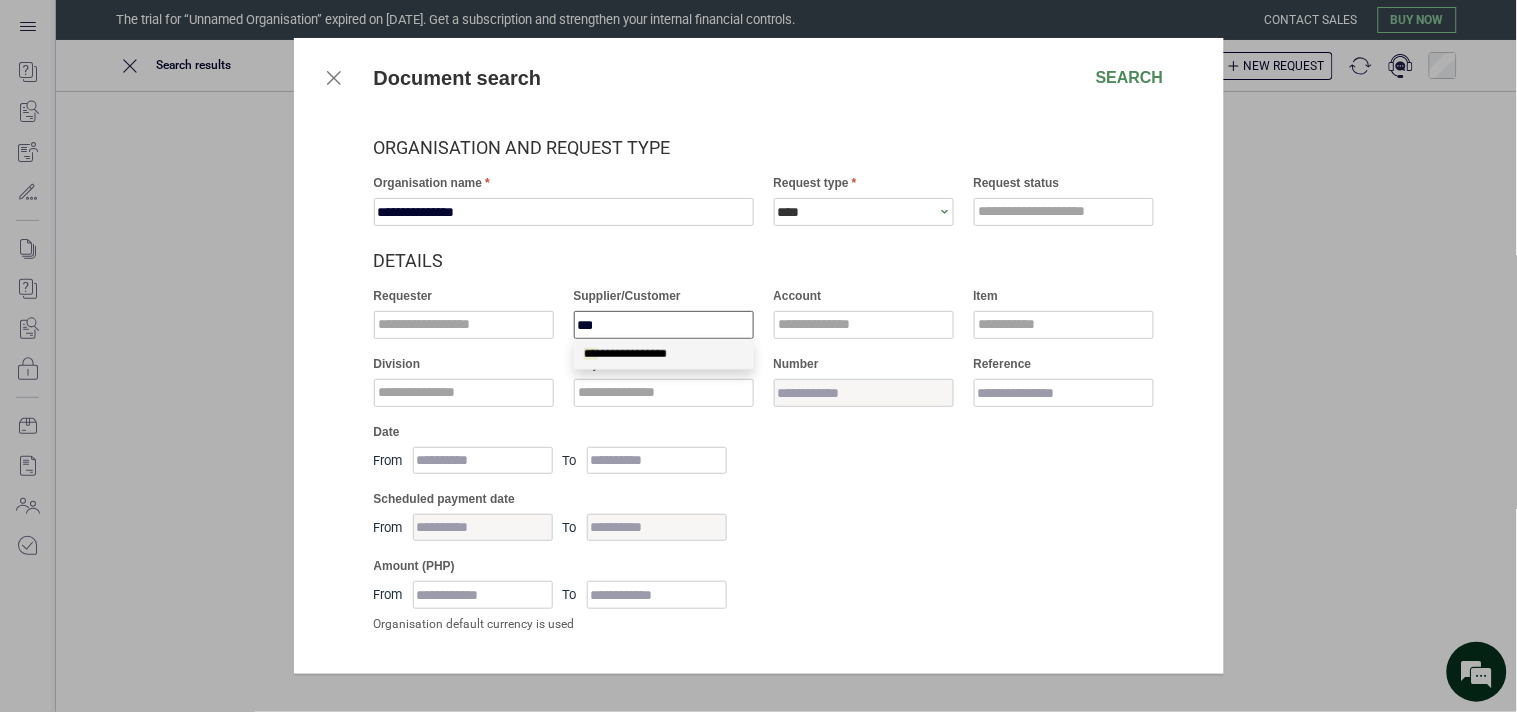 click on "**********" at bounding box center (664, 354) 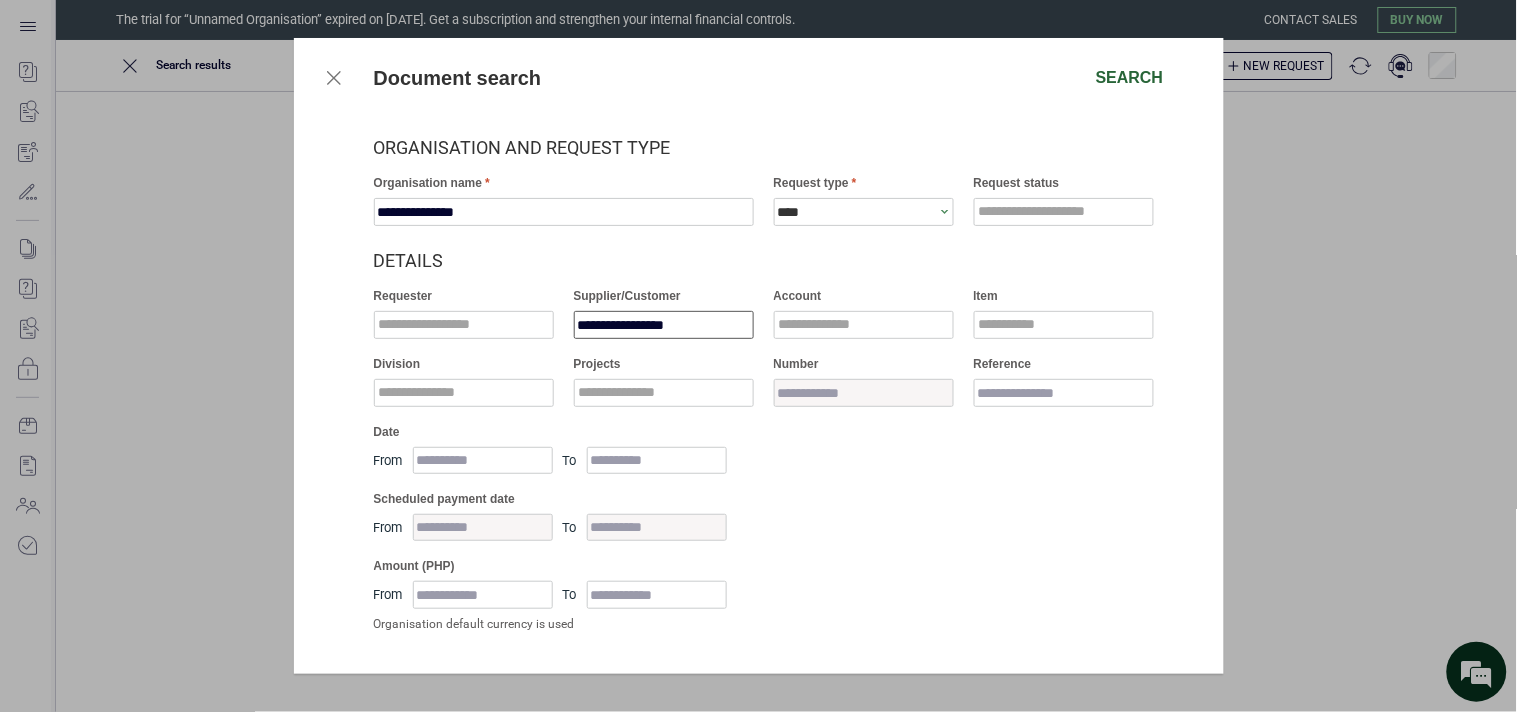 type on "**********" 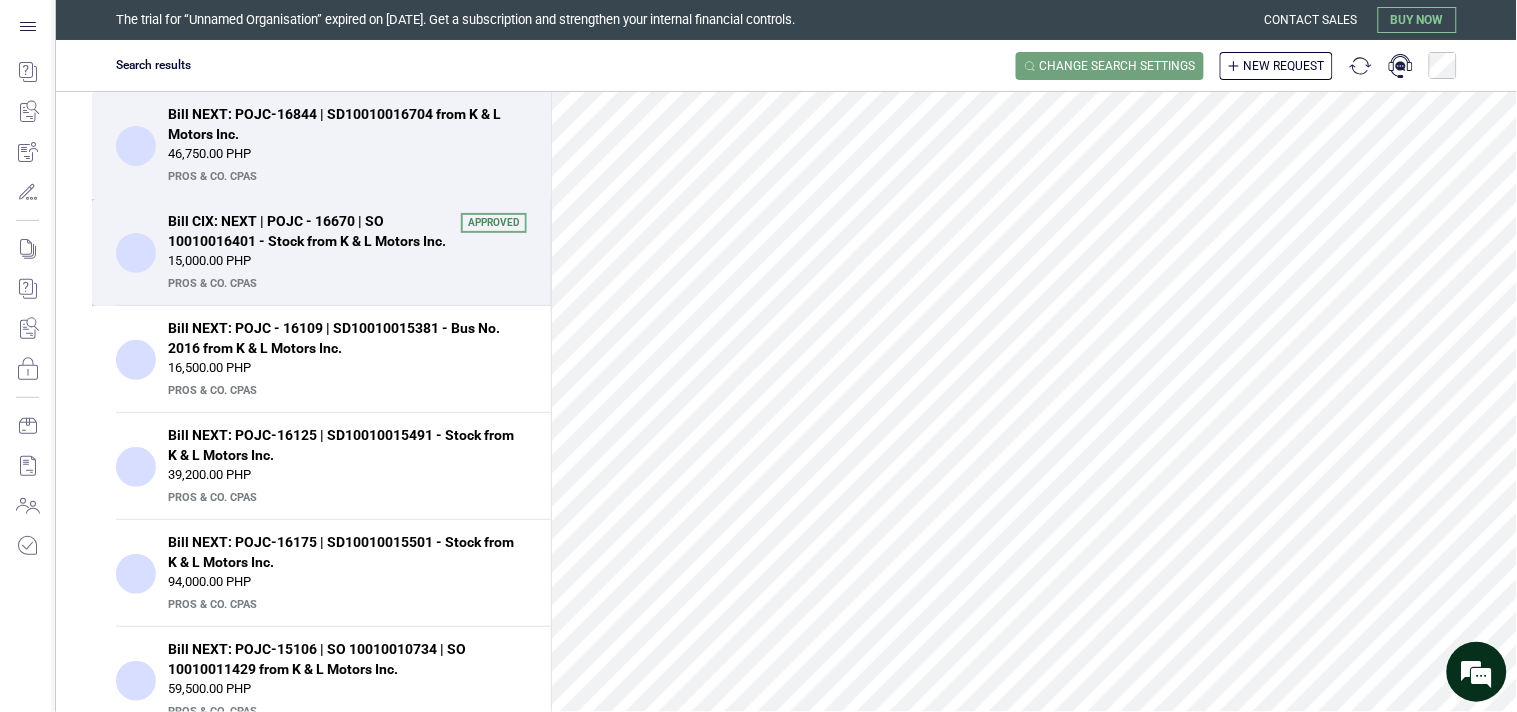 click on "15,000.00 PHP" at bounding box center [347, 261] 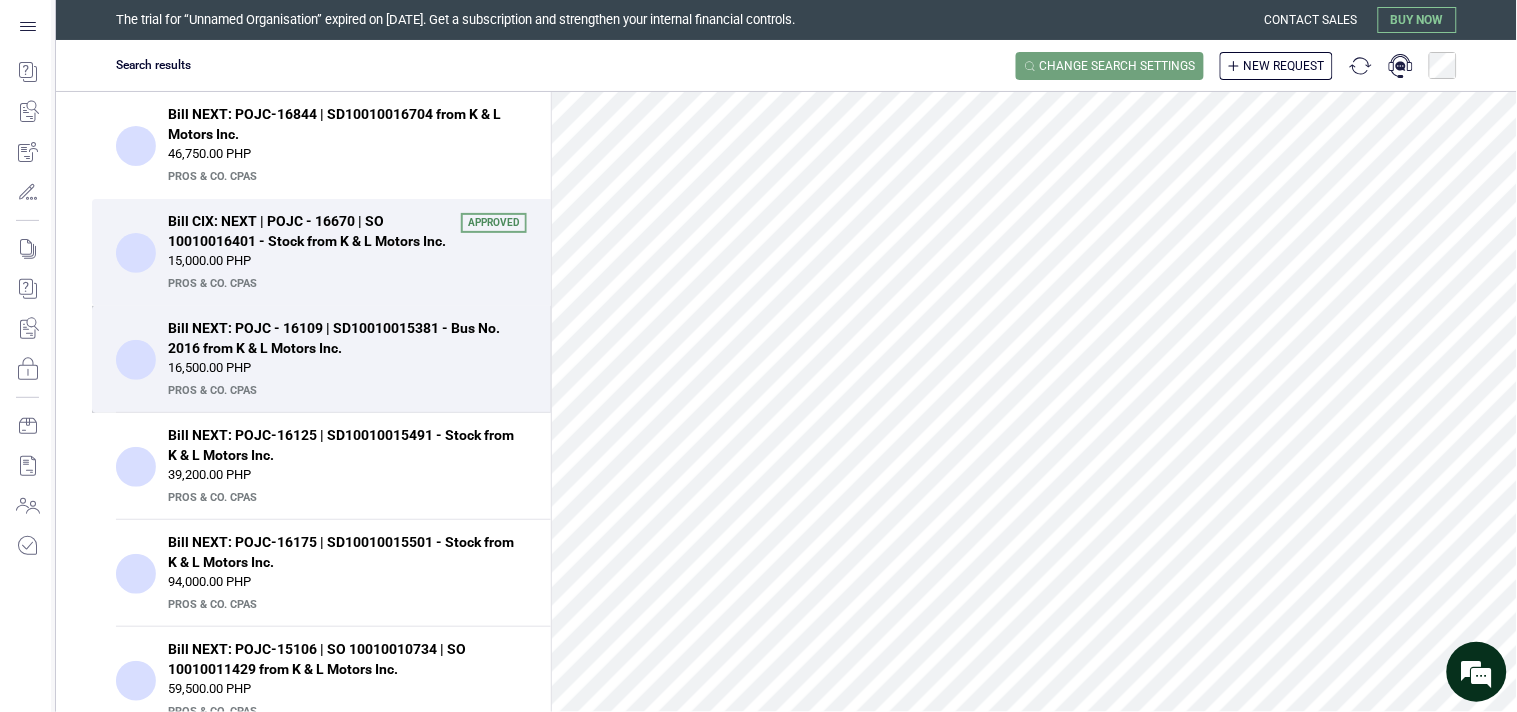 click on "Bill NEXT: POJC - 16109 | SD10010015381 - Bus No. 2016 from K & L Motors Inc." at bounding box center [341, 338] 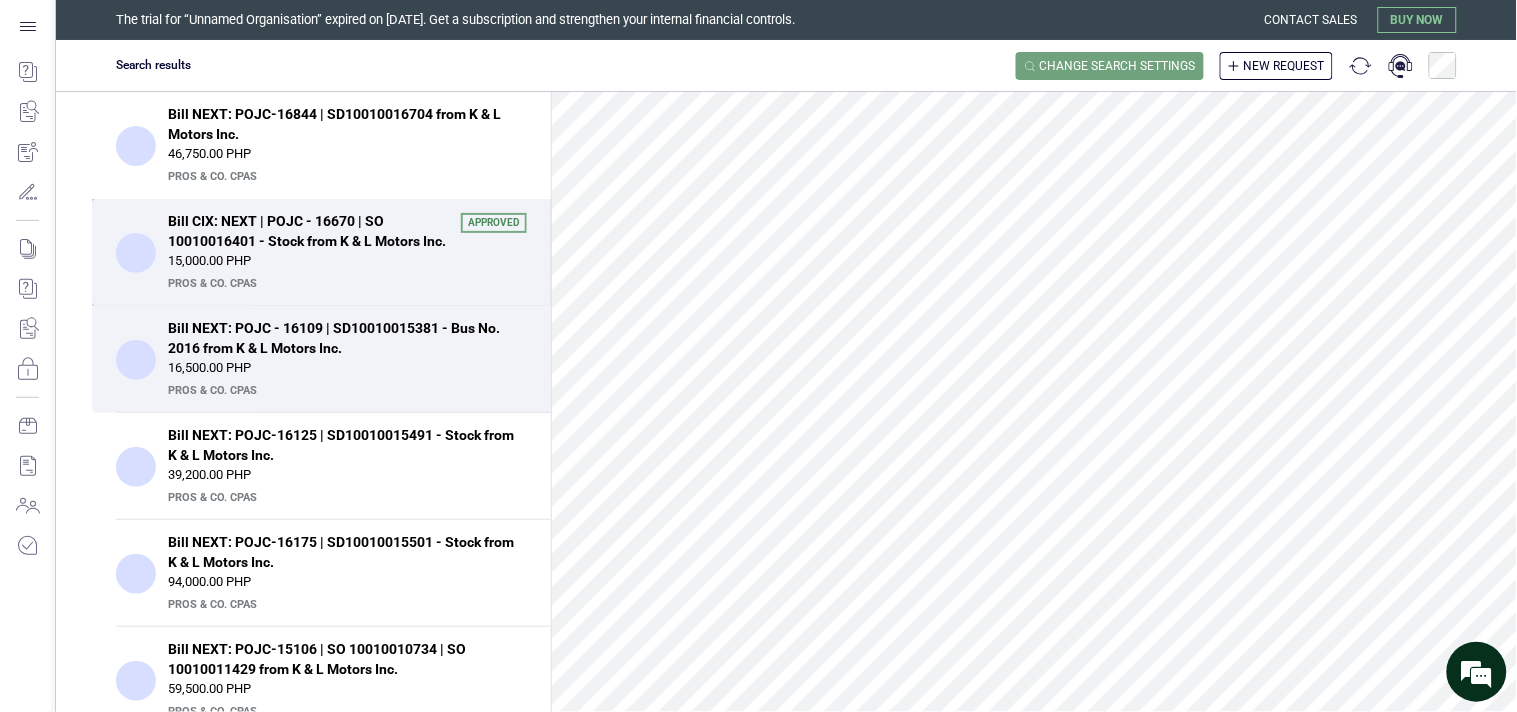 click on "Bill CIX: NEXT | POJC - 16670 | SO 10010016401 - Stock from K & L Motors Inc." at bounding box center (308, 231) 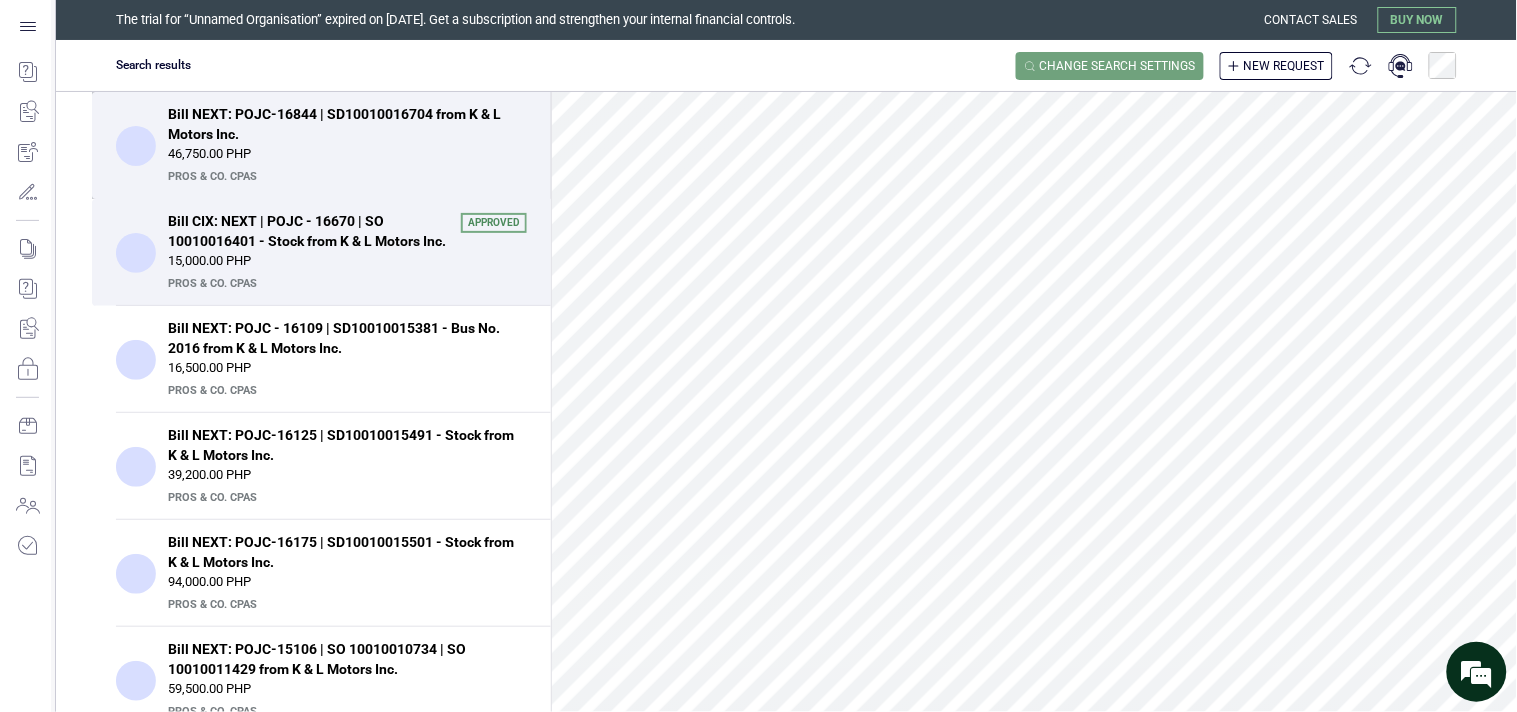 click on "46,750.00 PHP" at bounding box center (347, 154) 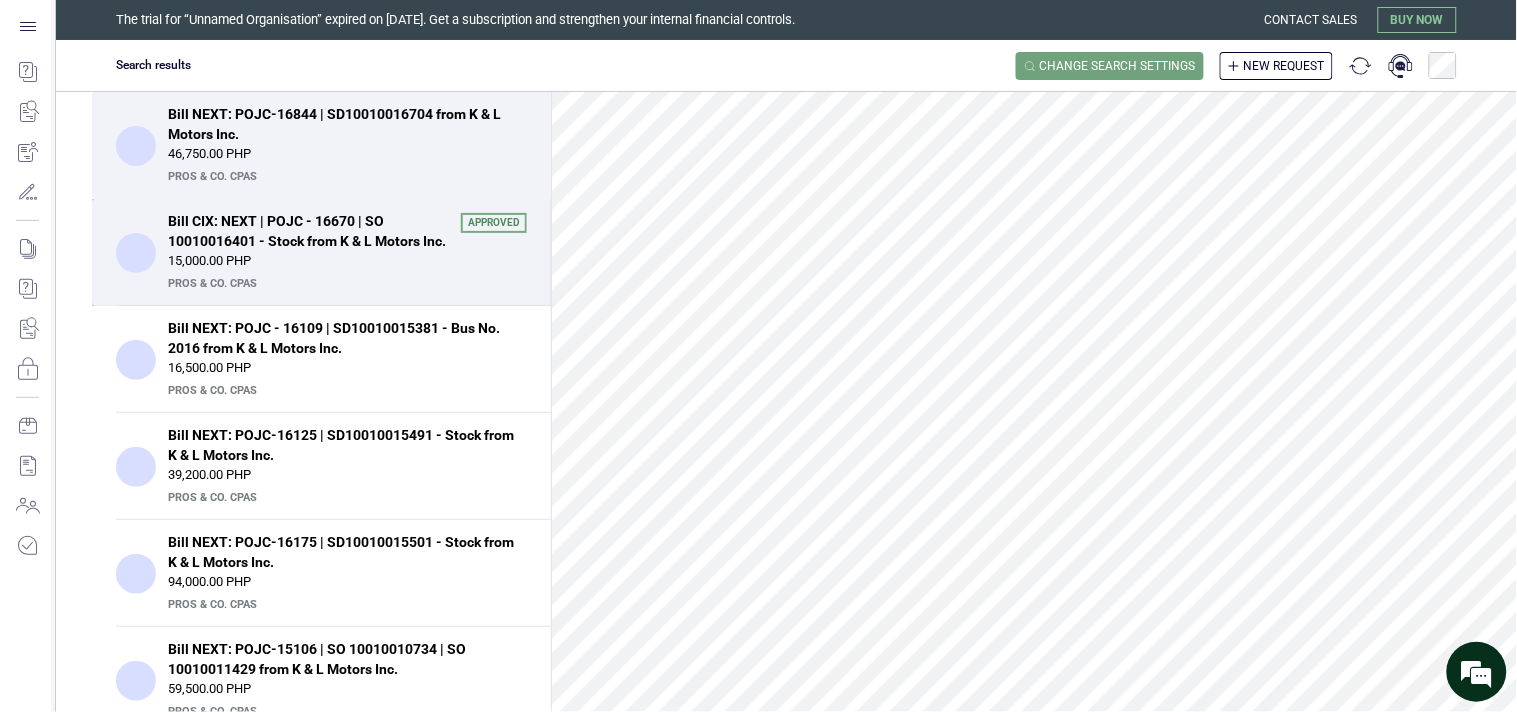 click on "Bill CIX: NEXT | POJC - 16670 | SO 10010016401 - Stock from K & L Motors Inc." at bounding box center (308, 231) 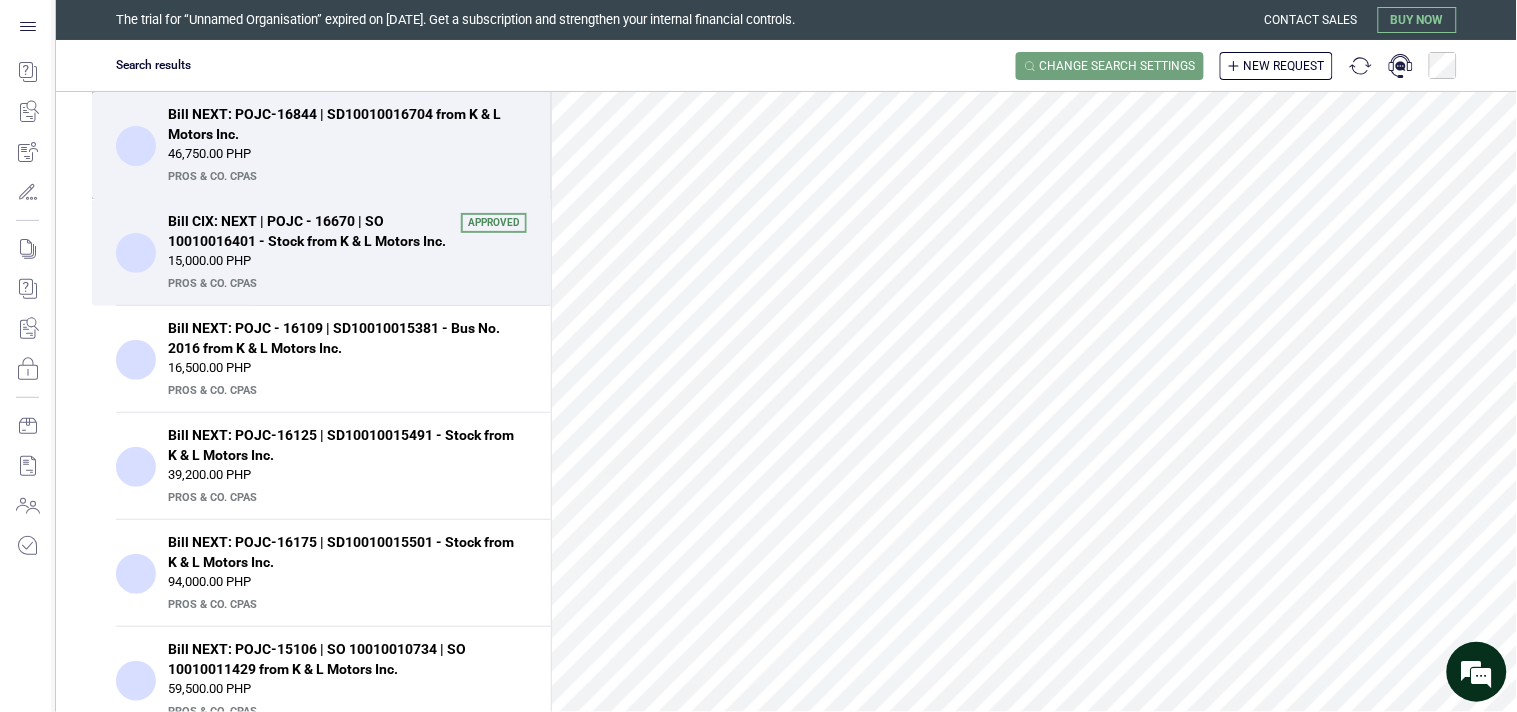 click on "Bill NEXT: POJC-16844 | SD10010016704 from K & L Motors Inc. 46,750.00 PHP PrOS & CO. CPAs" at bounding box center (321, 145) 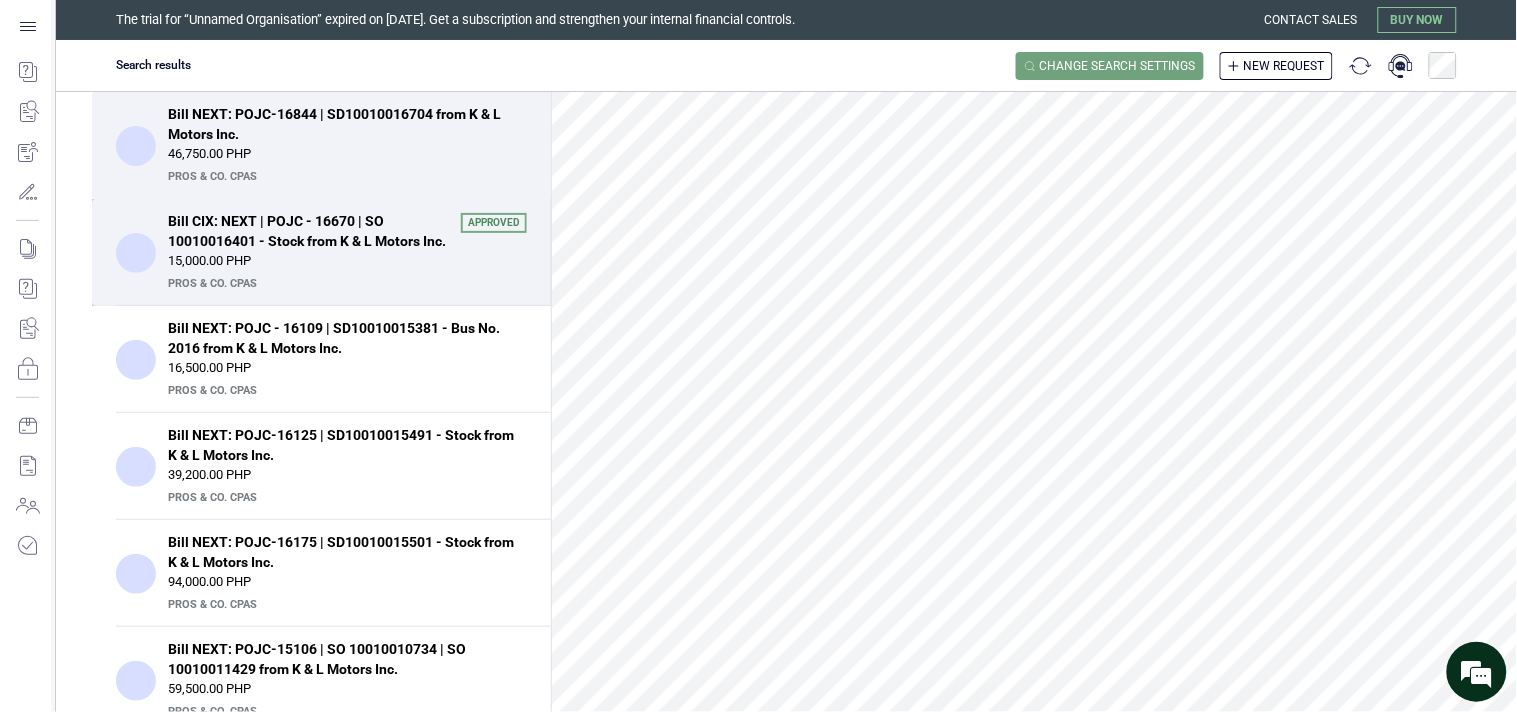 click on "Bill CIX: NEXT | POJC - 16670 | SO 10010016401 - Stock from K & L Motors Inc. Approved" at bounding box center (347, 231) 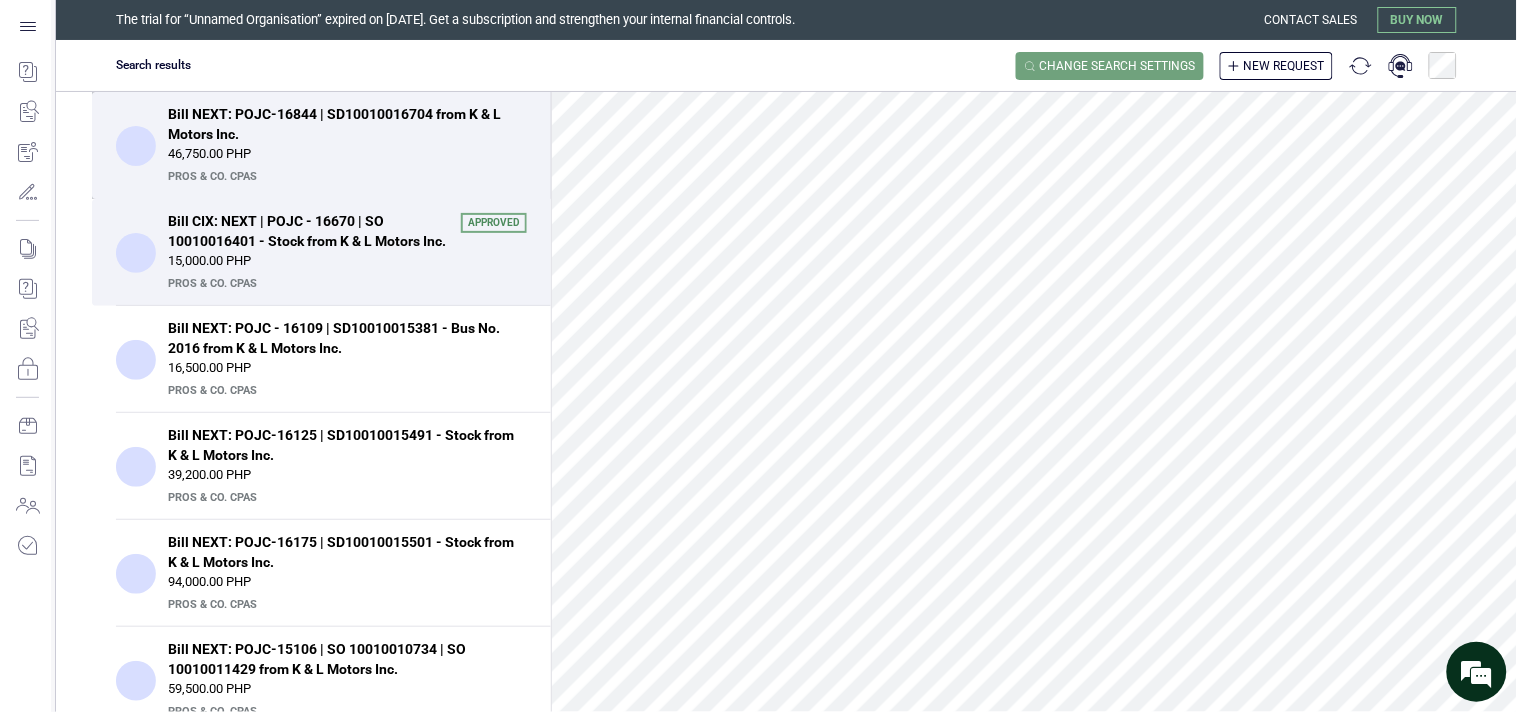 click on "PrOS & CO. CPAs" at bounding box center [345, 177] 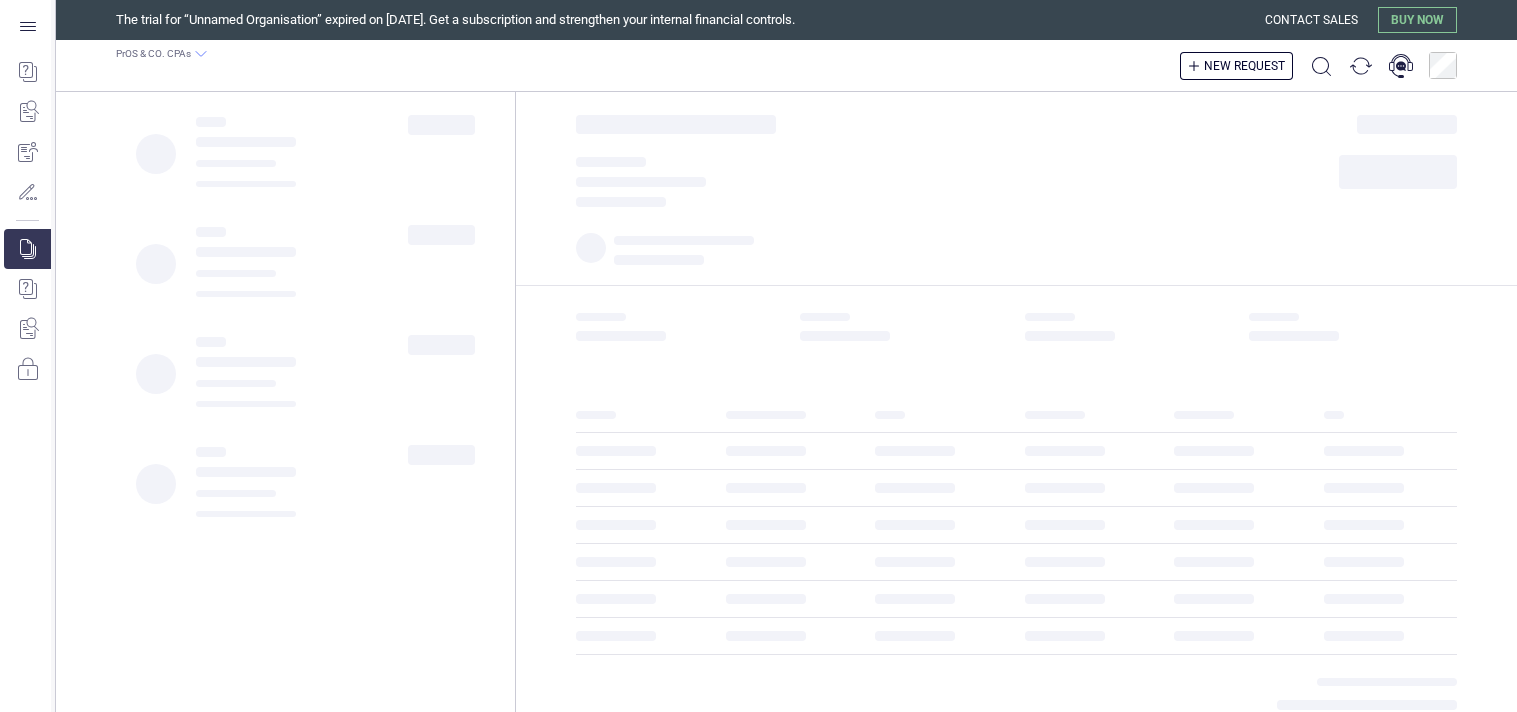 scroll, scrollTop: 0, scrollLeft: 0, axis: both 